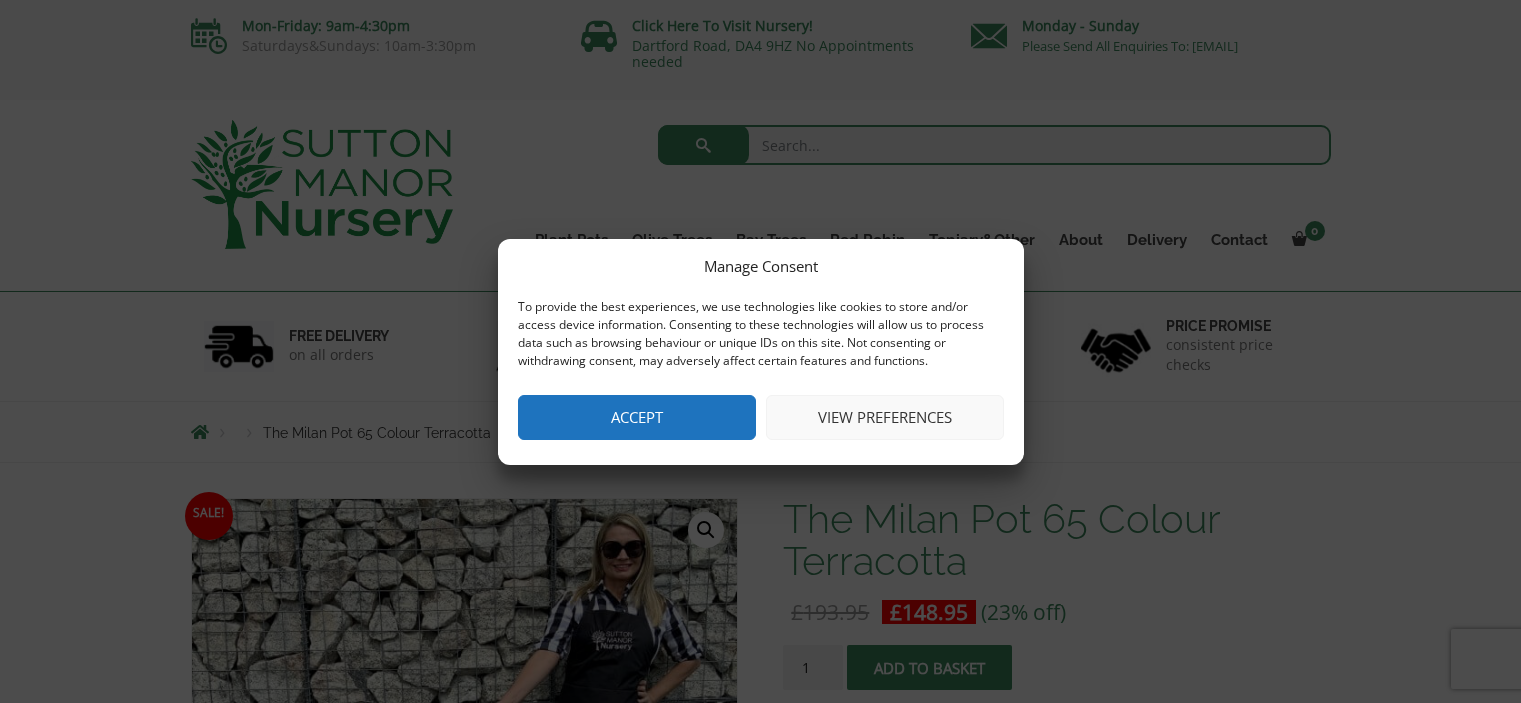 scroll, scrollTop: 0, scrollLeft: 0, axis: both 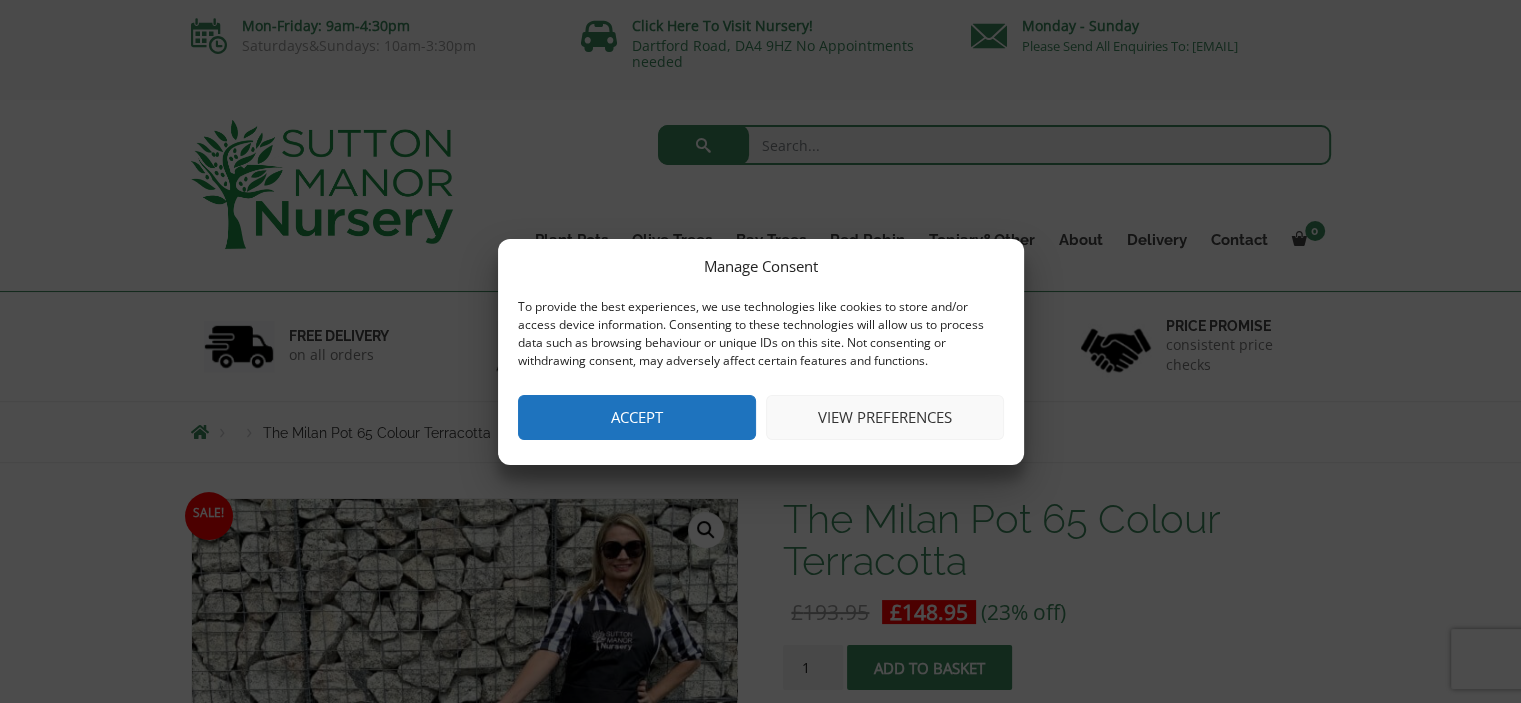 click on "Accept" at bounding box center (637, 417) 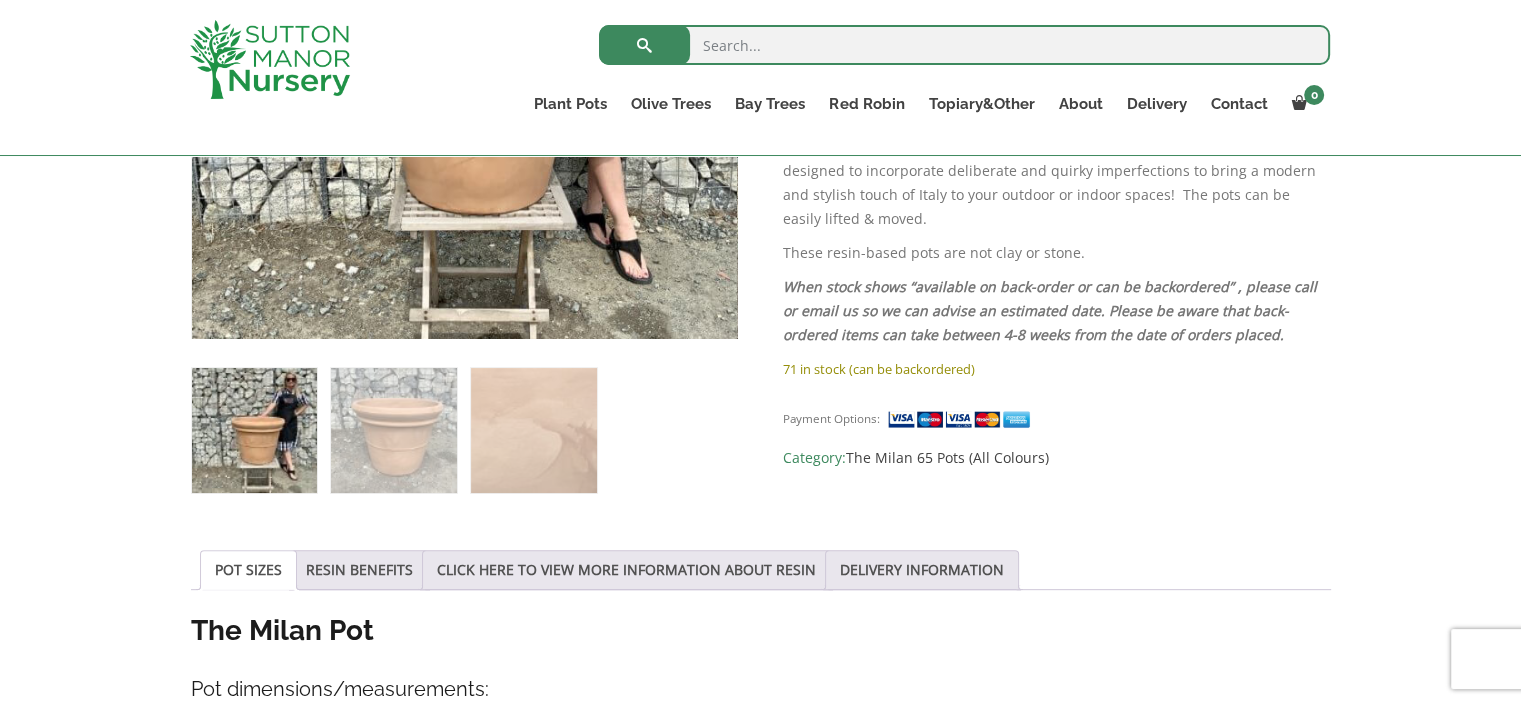 scroll, scrollTop: 700, scrollLeft: 0, axis: vertical 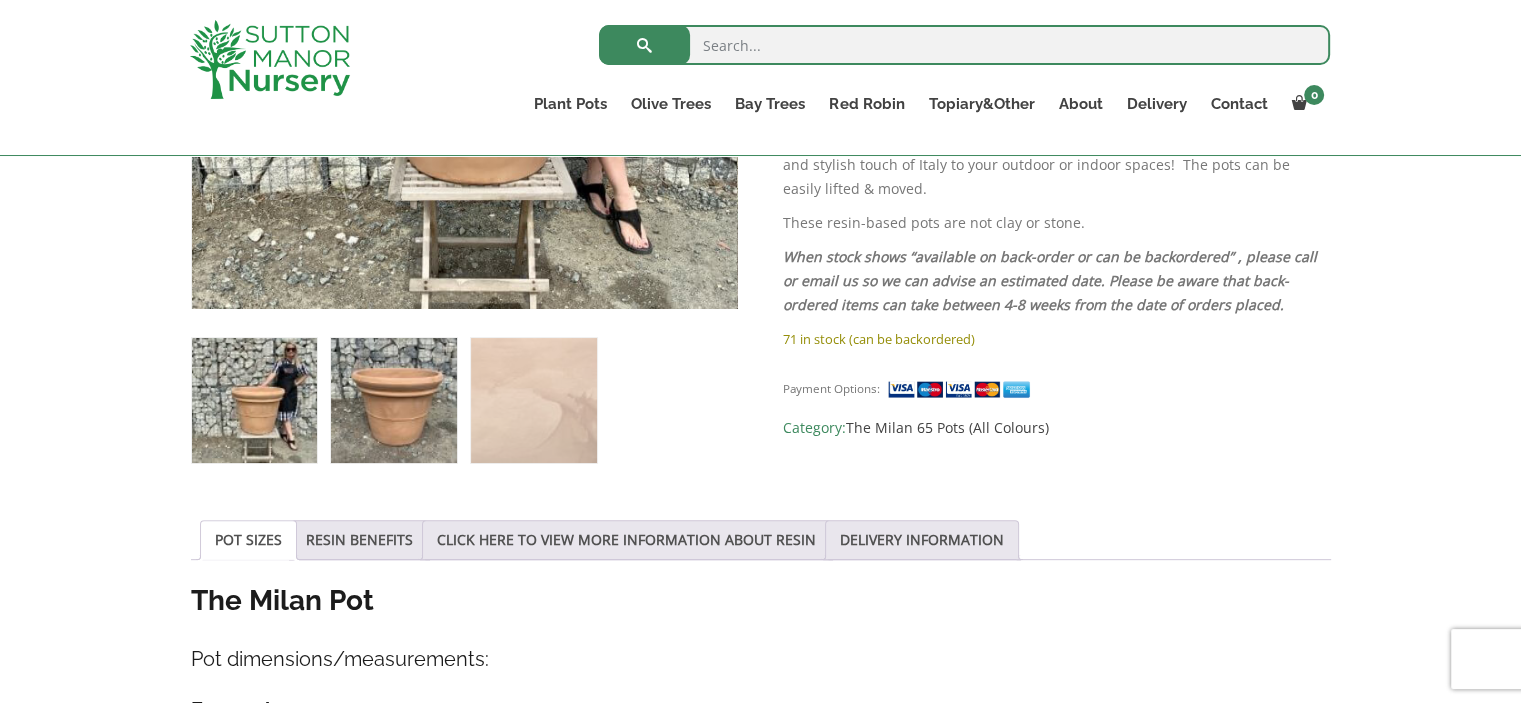 click at bounding box center [393, 400] 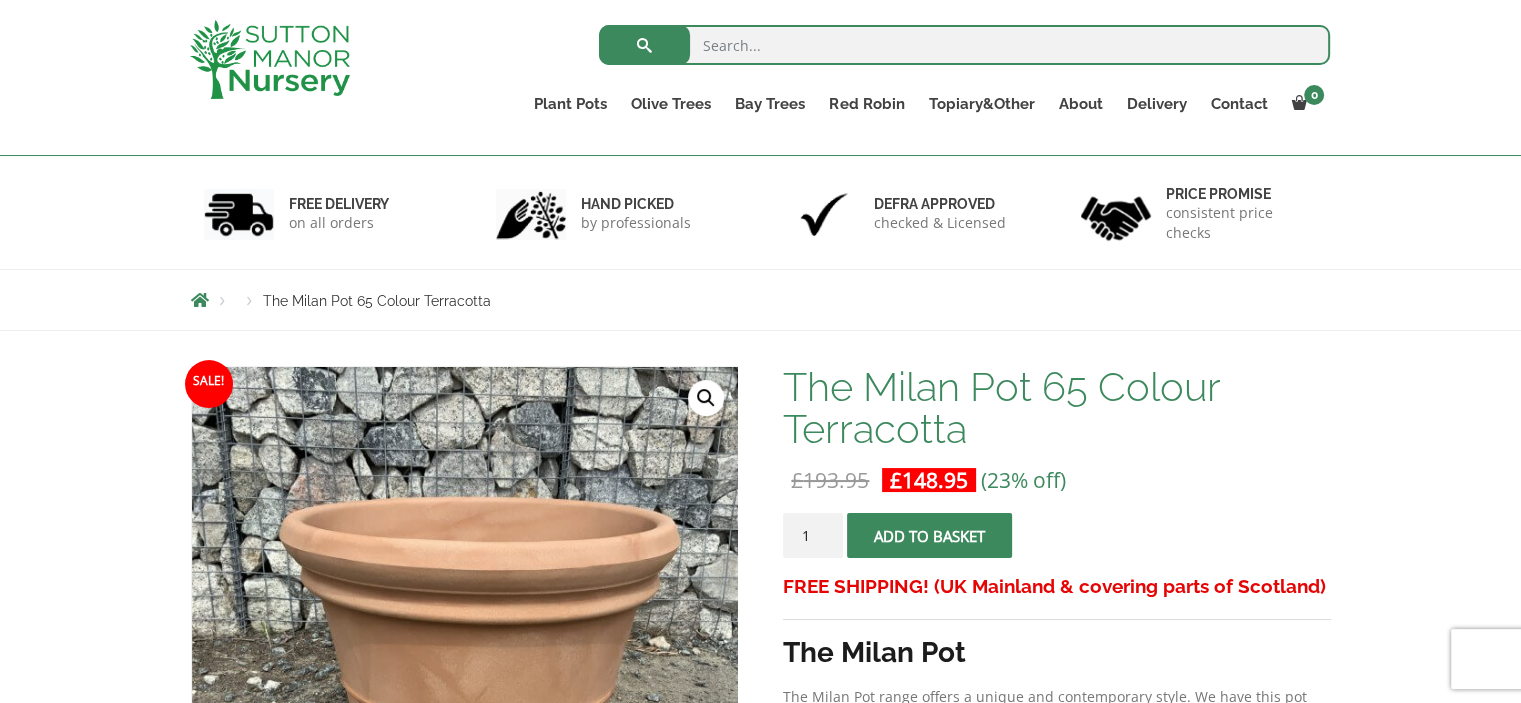 scroll, scrollTop: 0, scrollLeft: 0, axis: both 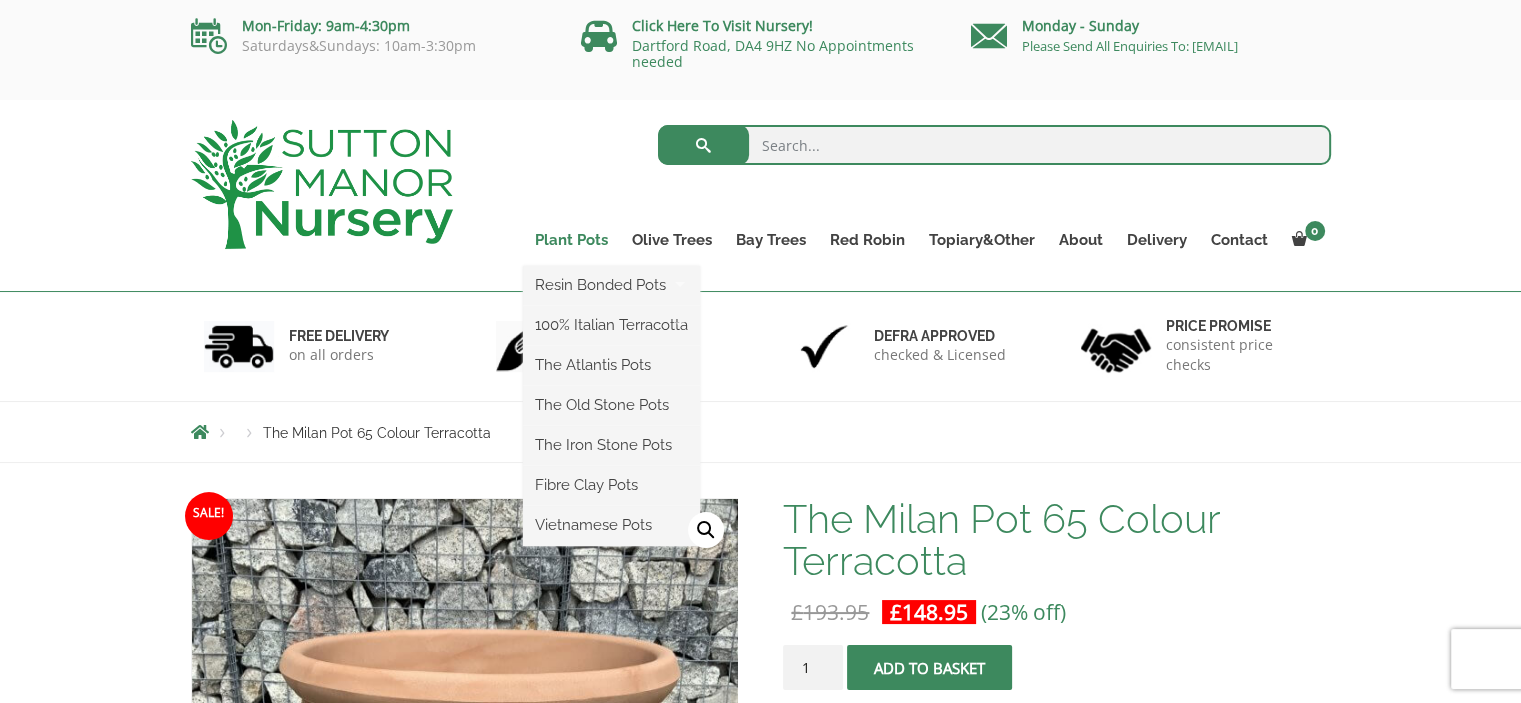 click on "Plant Pots" at bounding box center [571, 240] 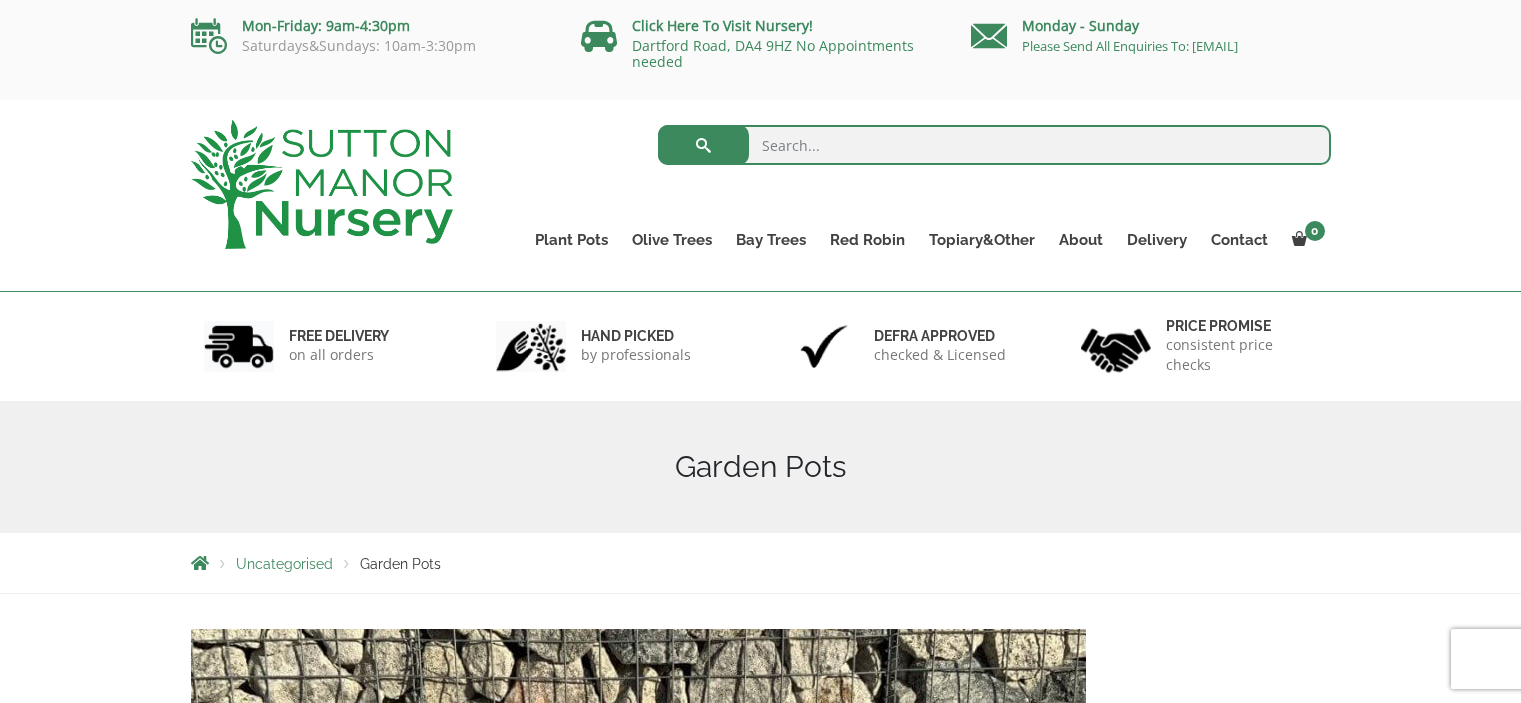 scroll, scrollTop: 0, scrollLeft: 0, axis: both 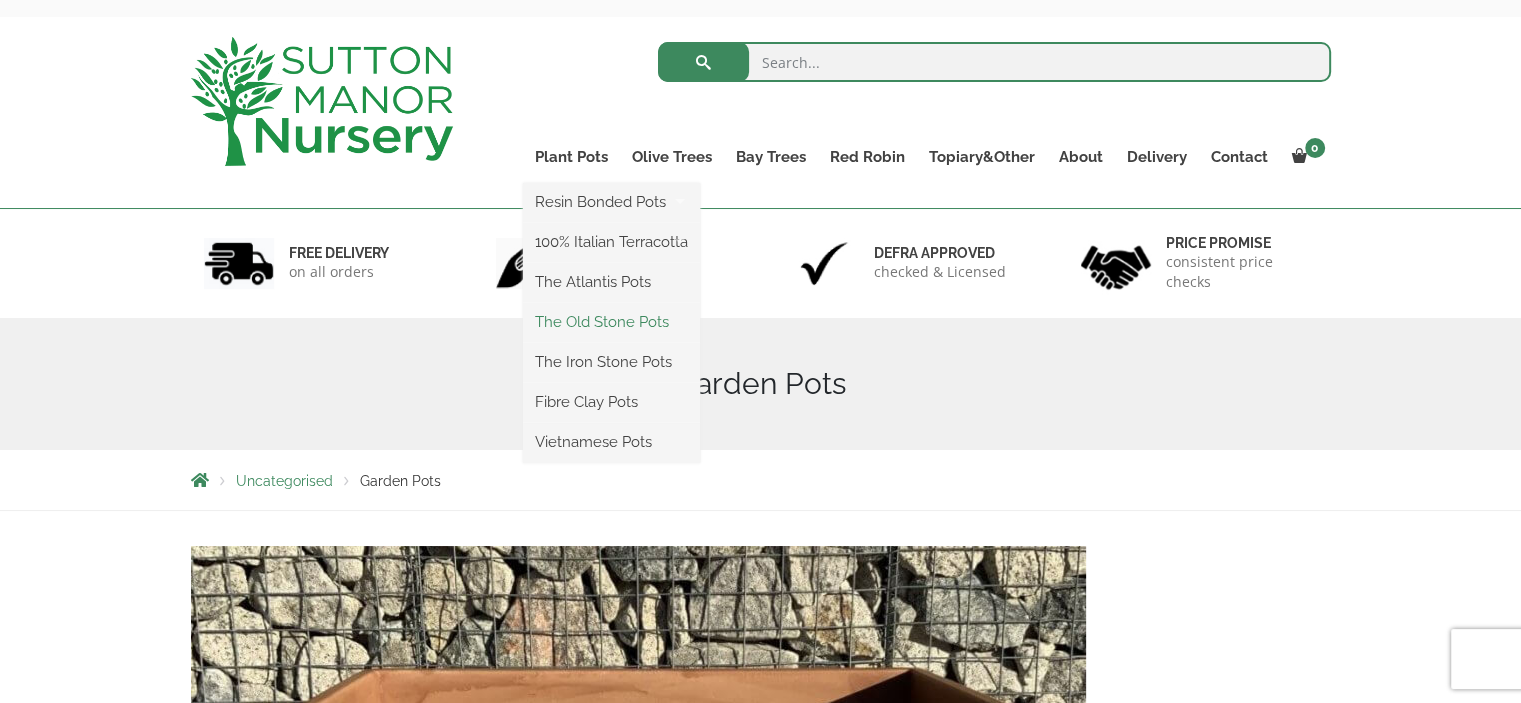 click on "The Old Stone Pots" at bounding box center (611, 322) 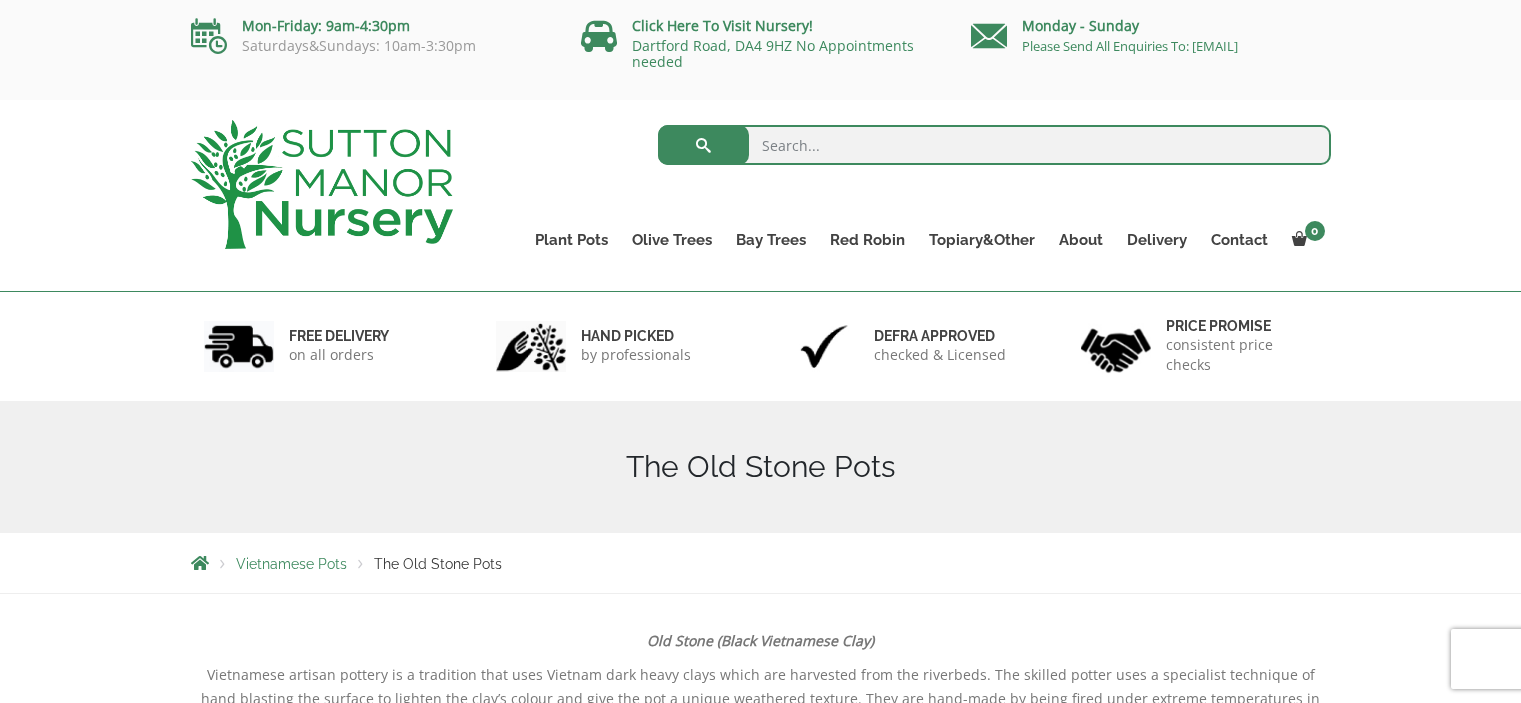 scroll, scrollTop: 0, scrollLeft: 0, axis: both 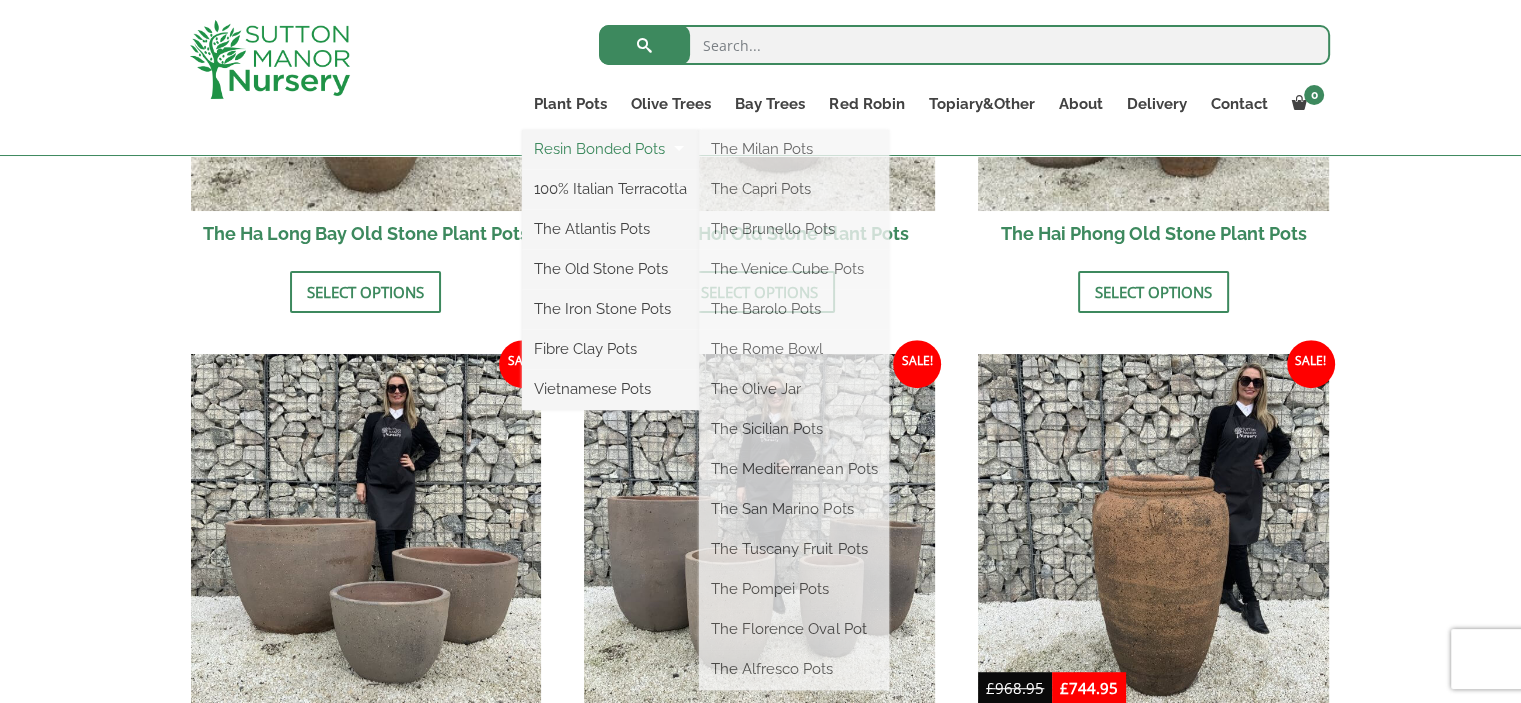 click on "Resin Bonded Pots" at bounding box center (610, 149) 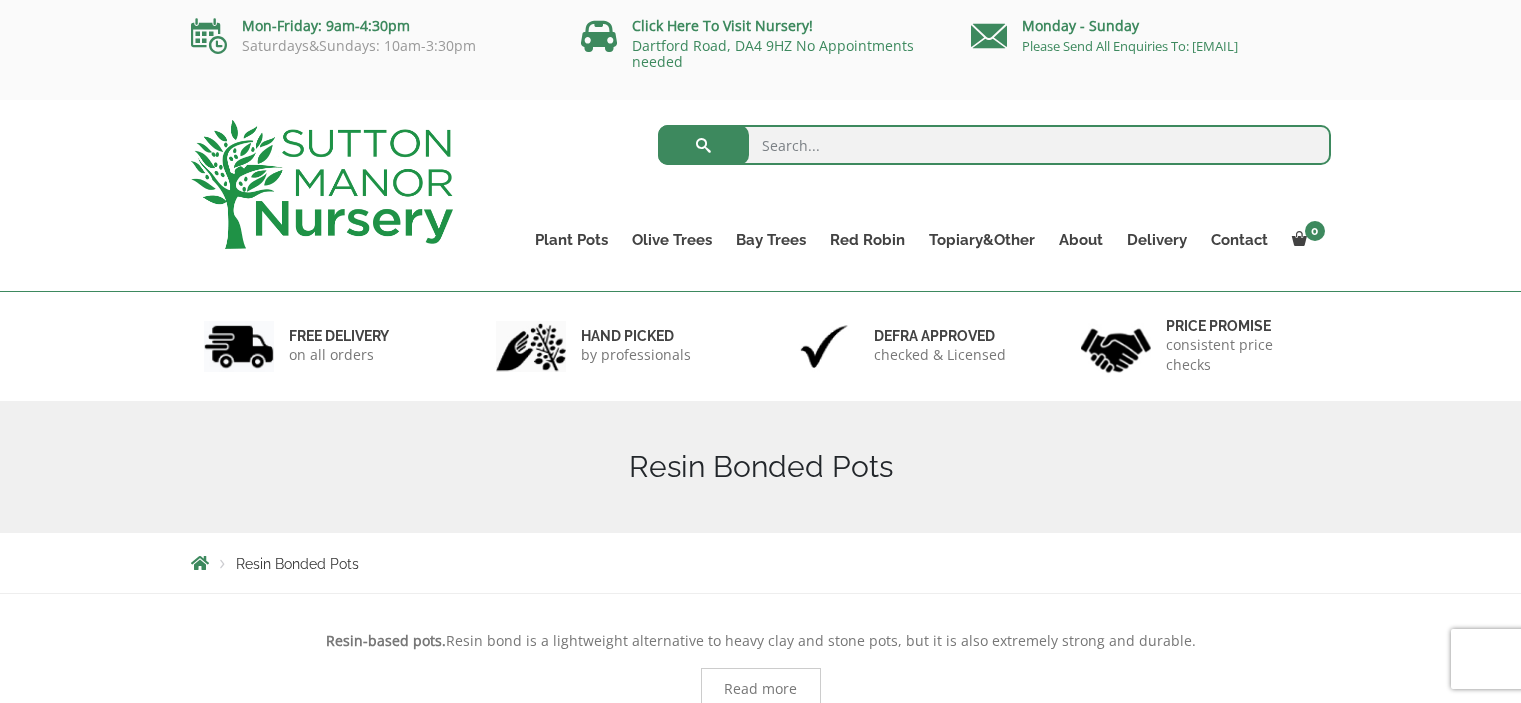 scroll, scrollTop: 0, scrollLeft: 0, axis: both 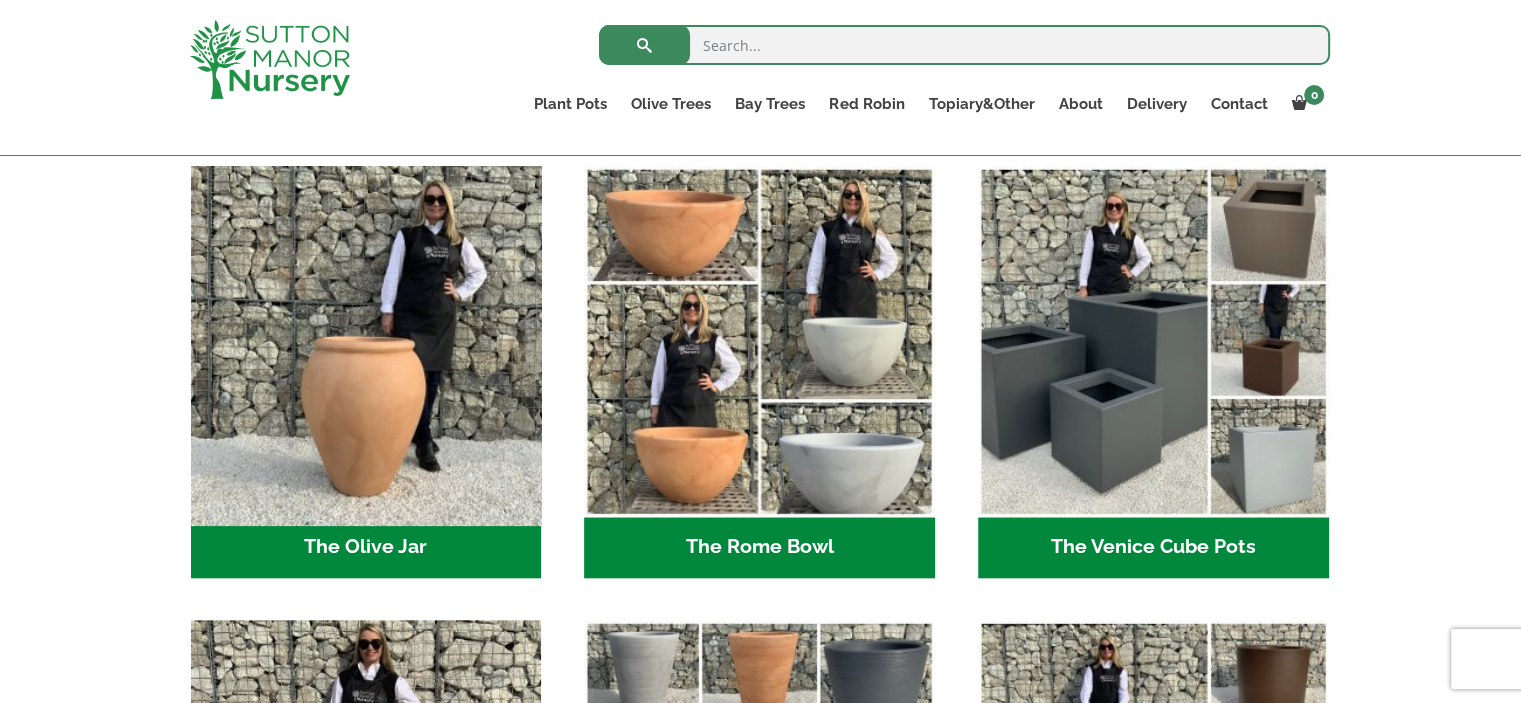 click at bounding box center [366, 341] 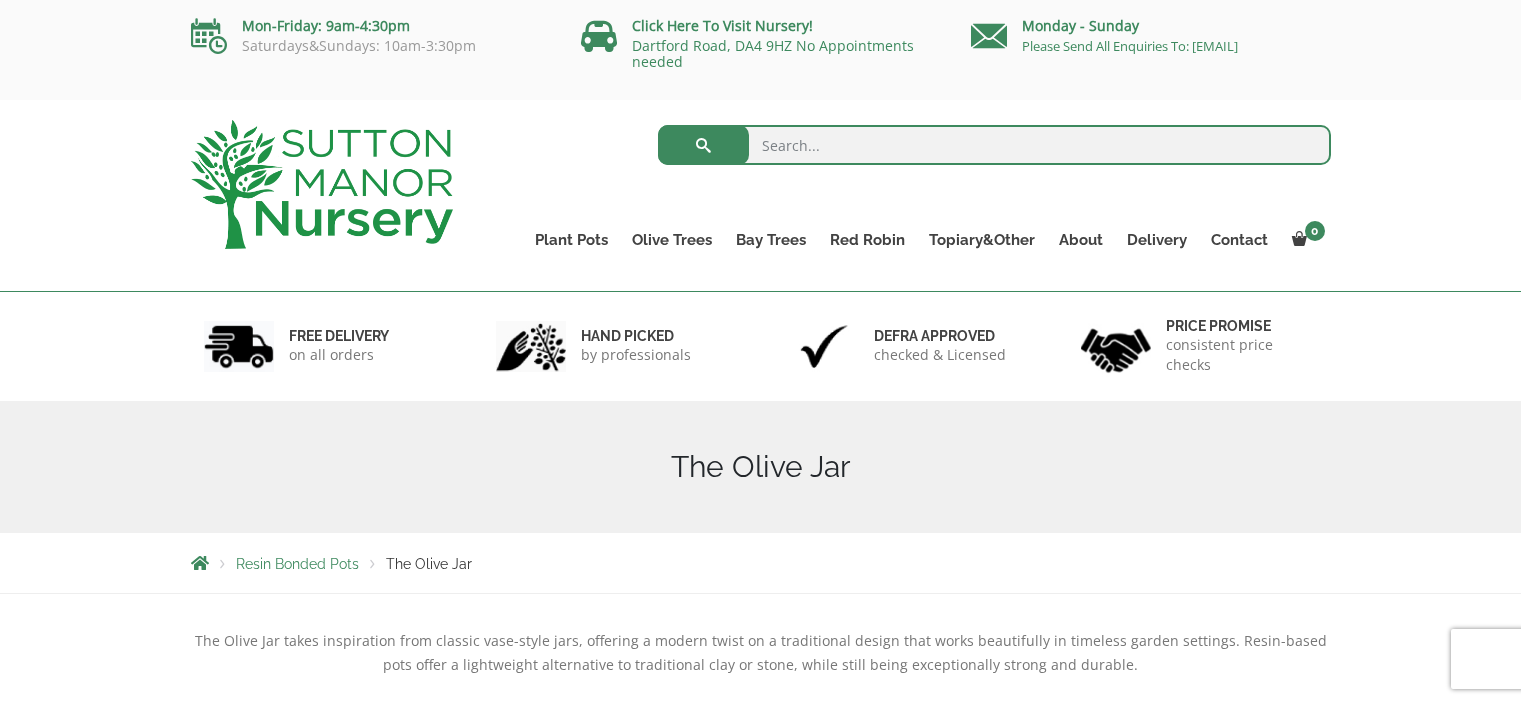 scroll, scrollTop: 0, scrollLeft: 0, axis: both 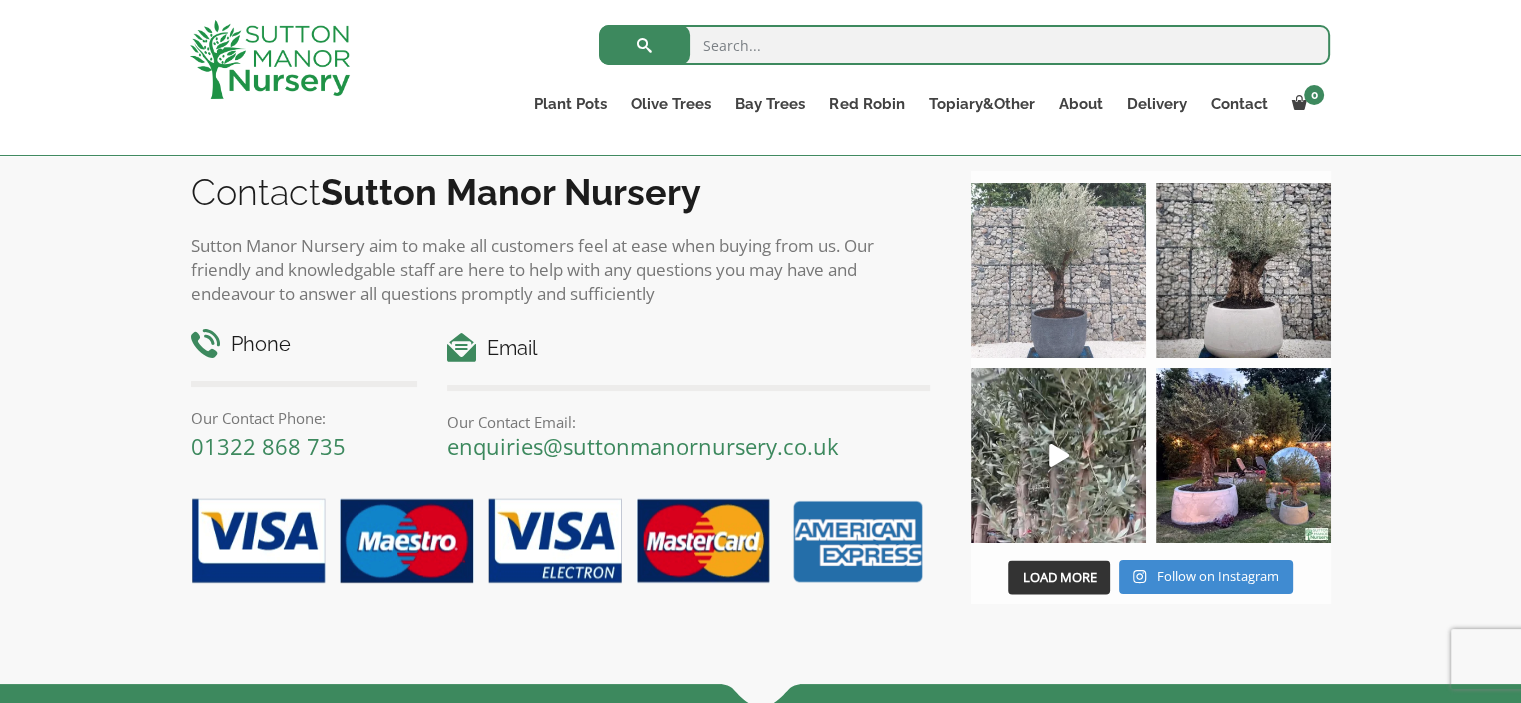 click at bounding box center (1058, 270) 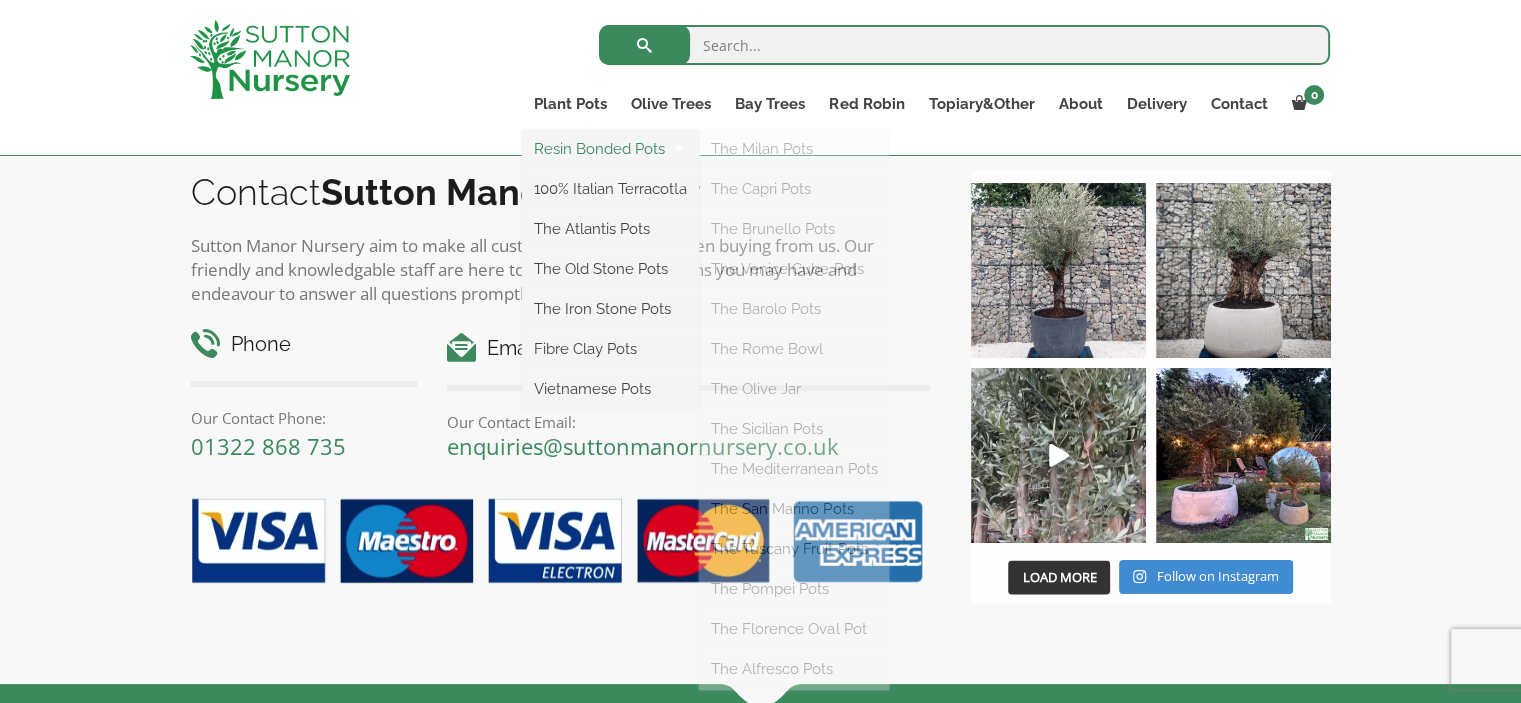 click on "Resin Bonded Pots" at bounding box center (610, 149) 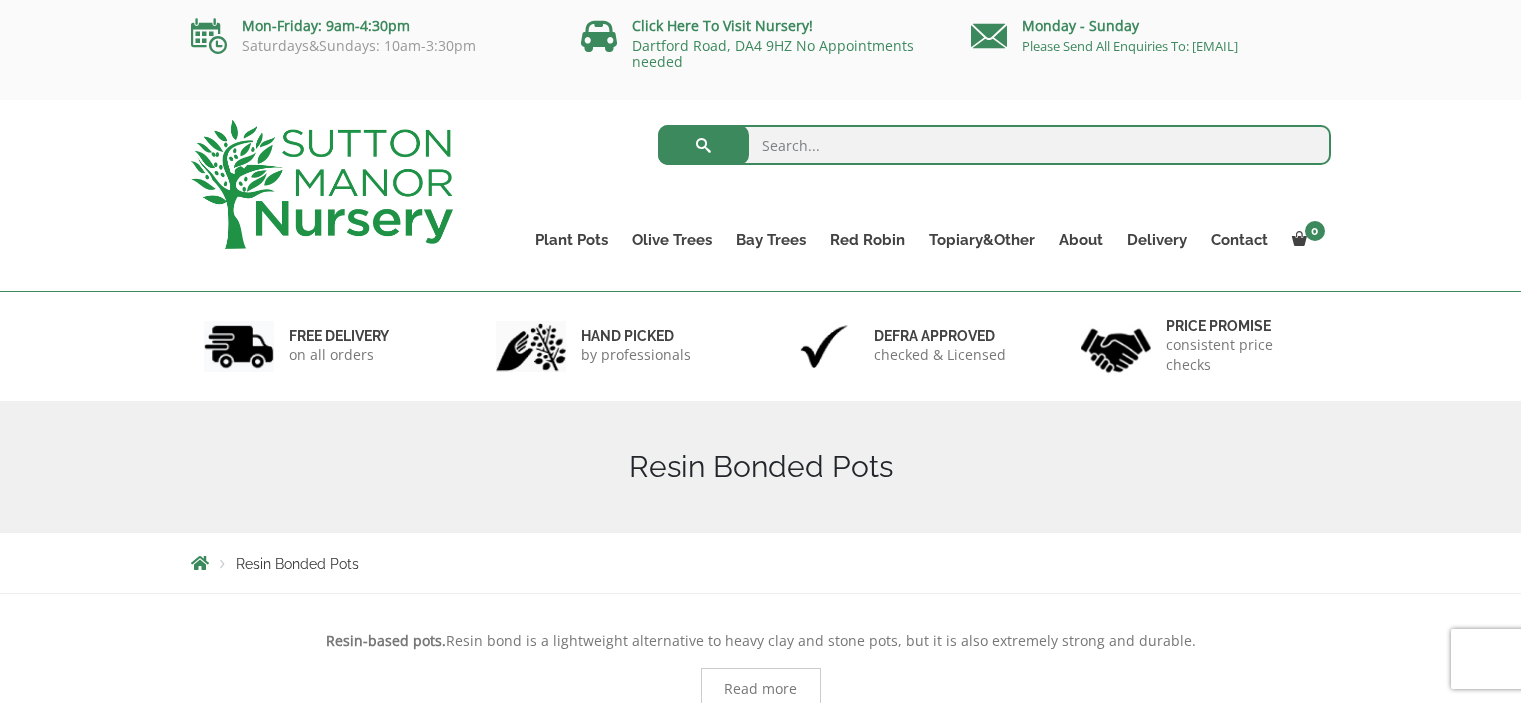 scroll, scrollTop: 0, scrollLeft: 0, axis: both 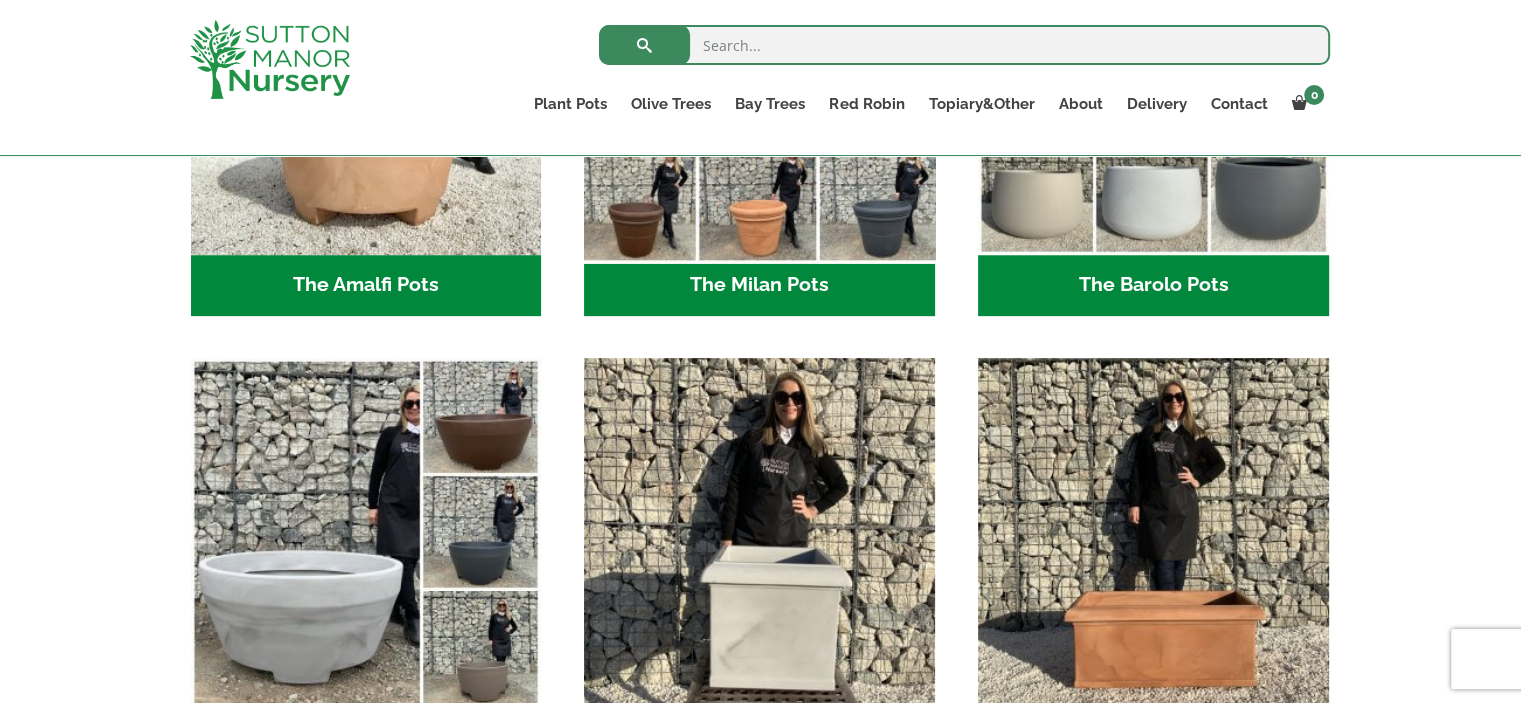 click at bounding box center (760, 79) 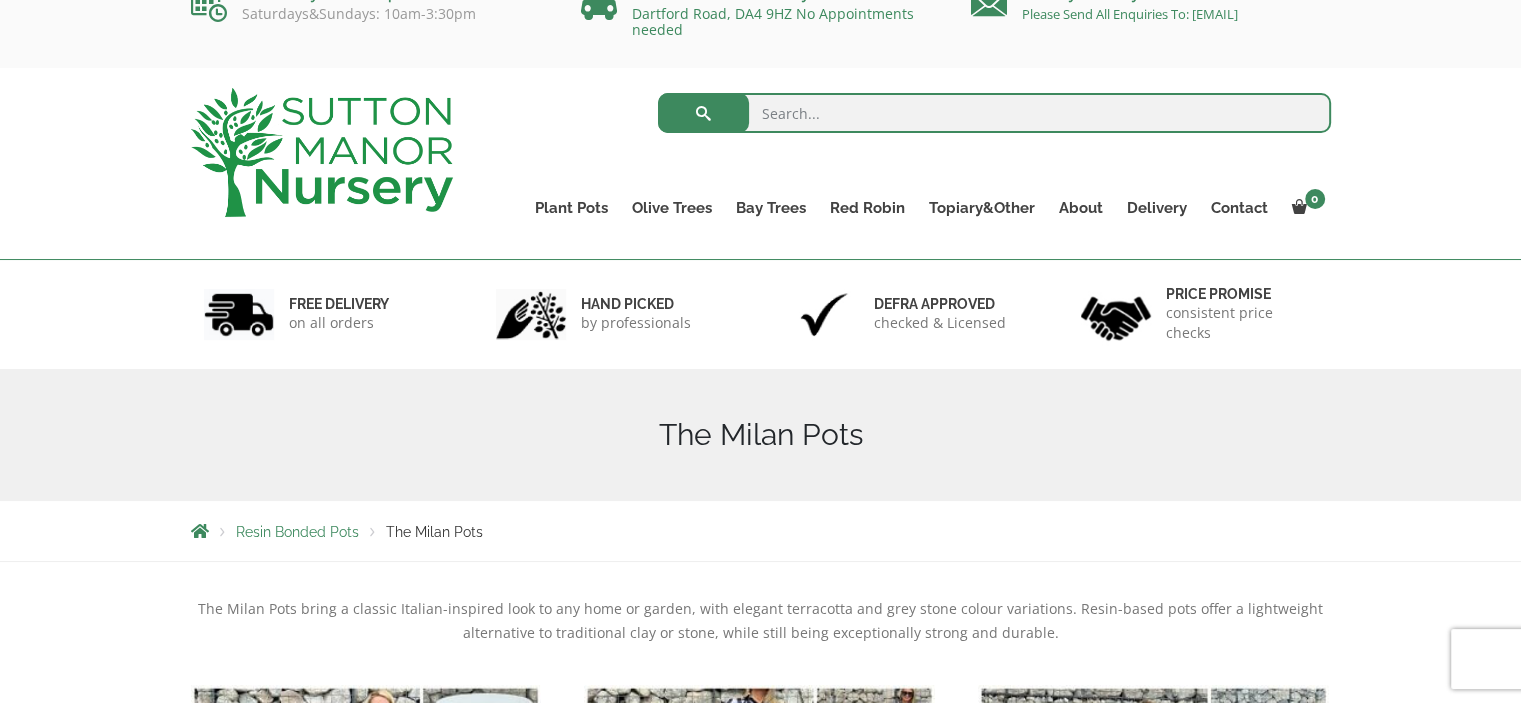 scroll, scrollTop: 288, scrollLeft: 0, axis: vertical 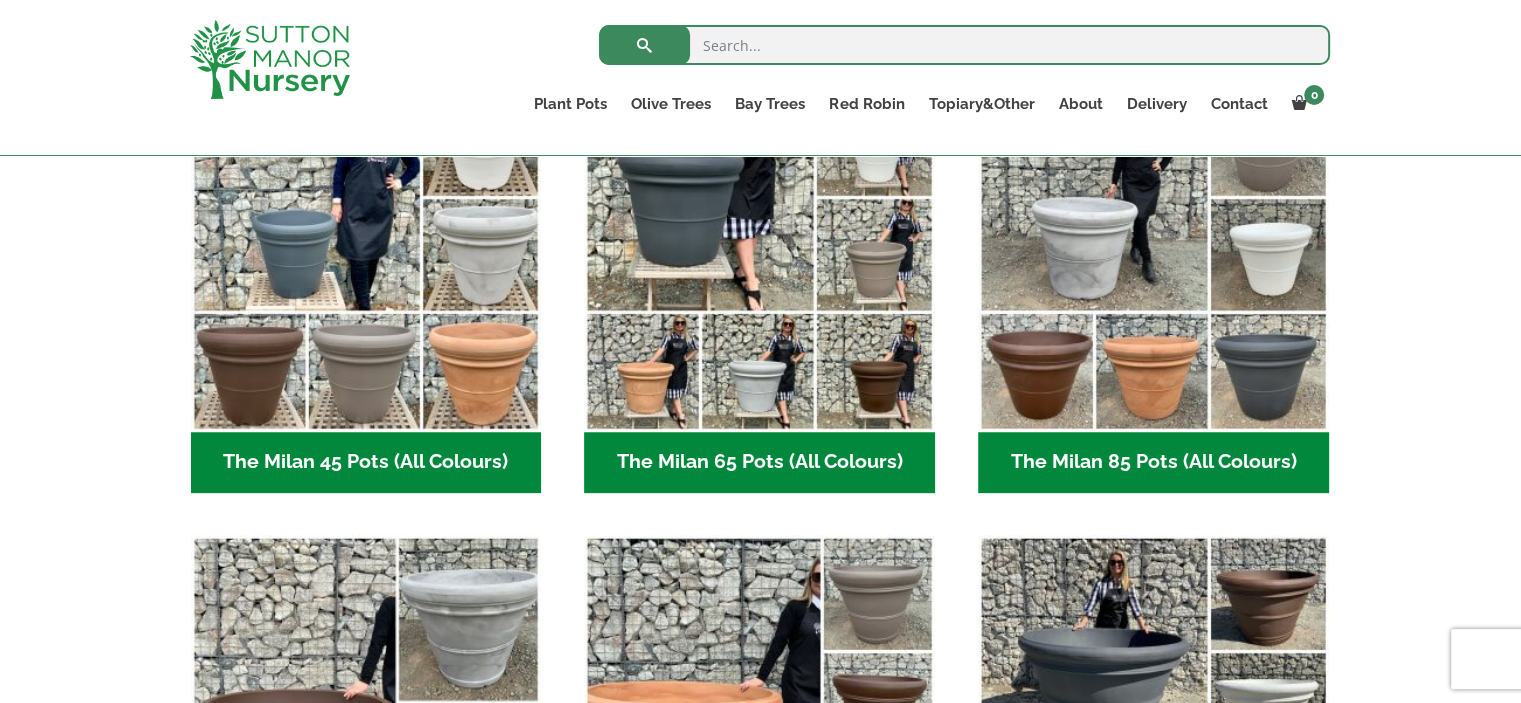 click on "The Milan 65 Pots (All Colours)  (6)" at bounding box center [759, 463] 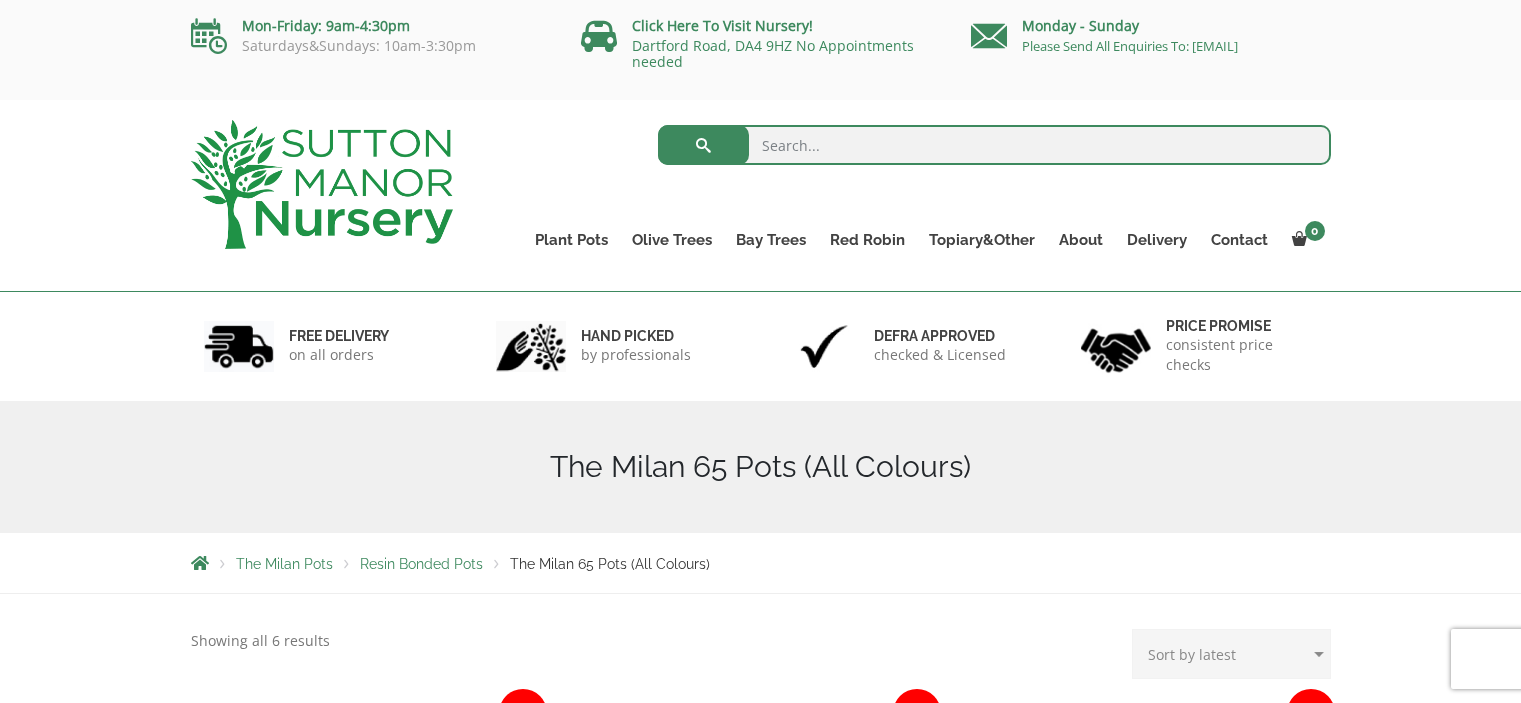 scroll, scrollTop: 364, scrollLeft: 0, axis: vertical 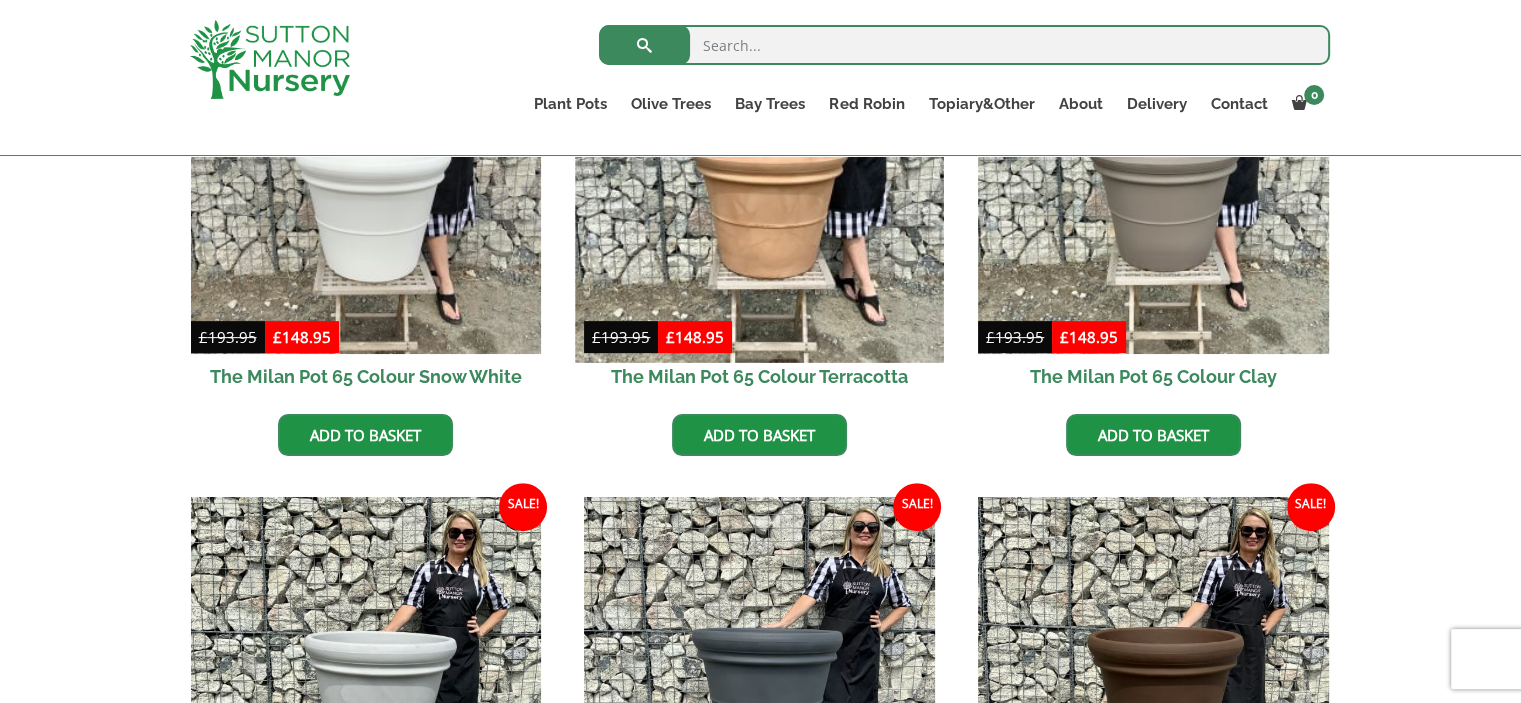 click at bounding box center (760, 178) 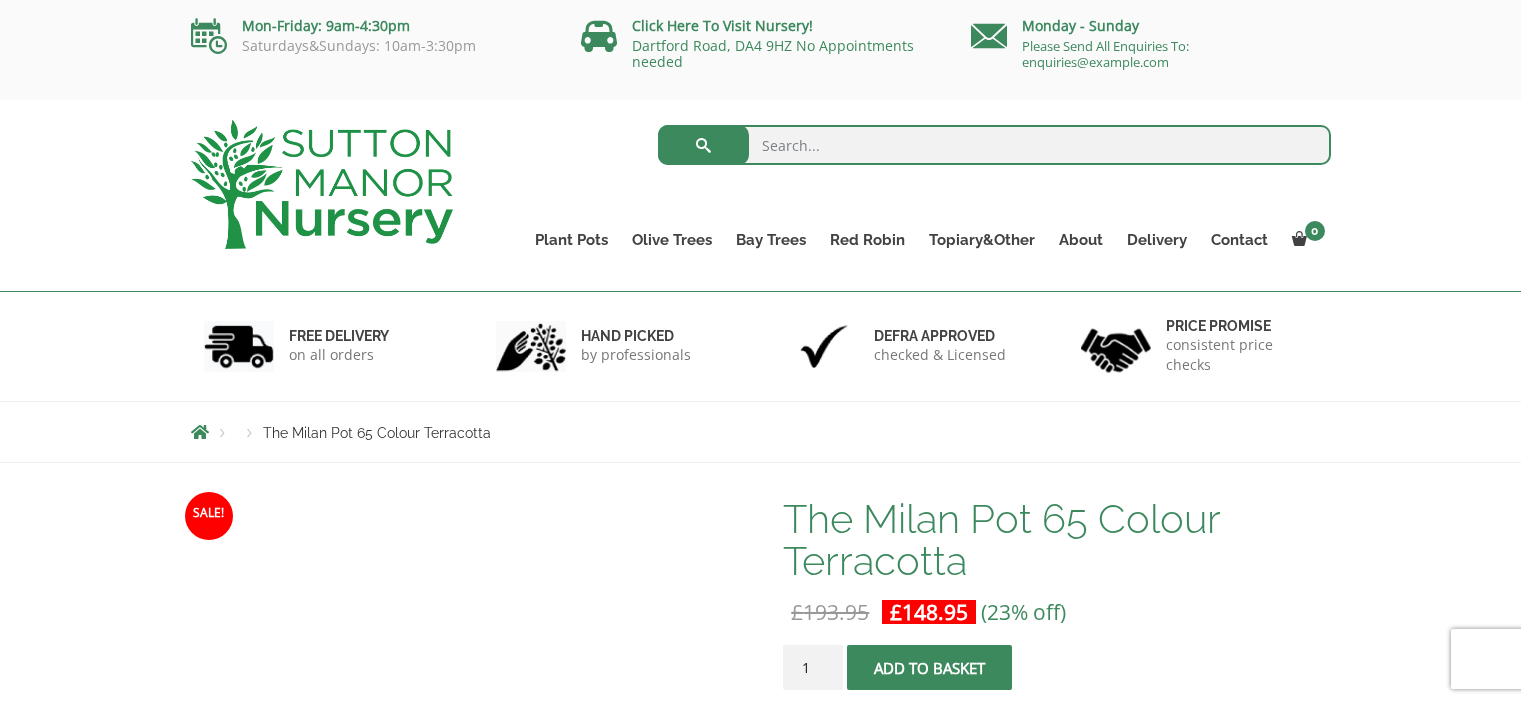 scroll, scrollTop: 0, scrollLeft: 0, axis: both 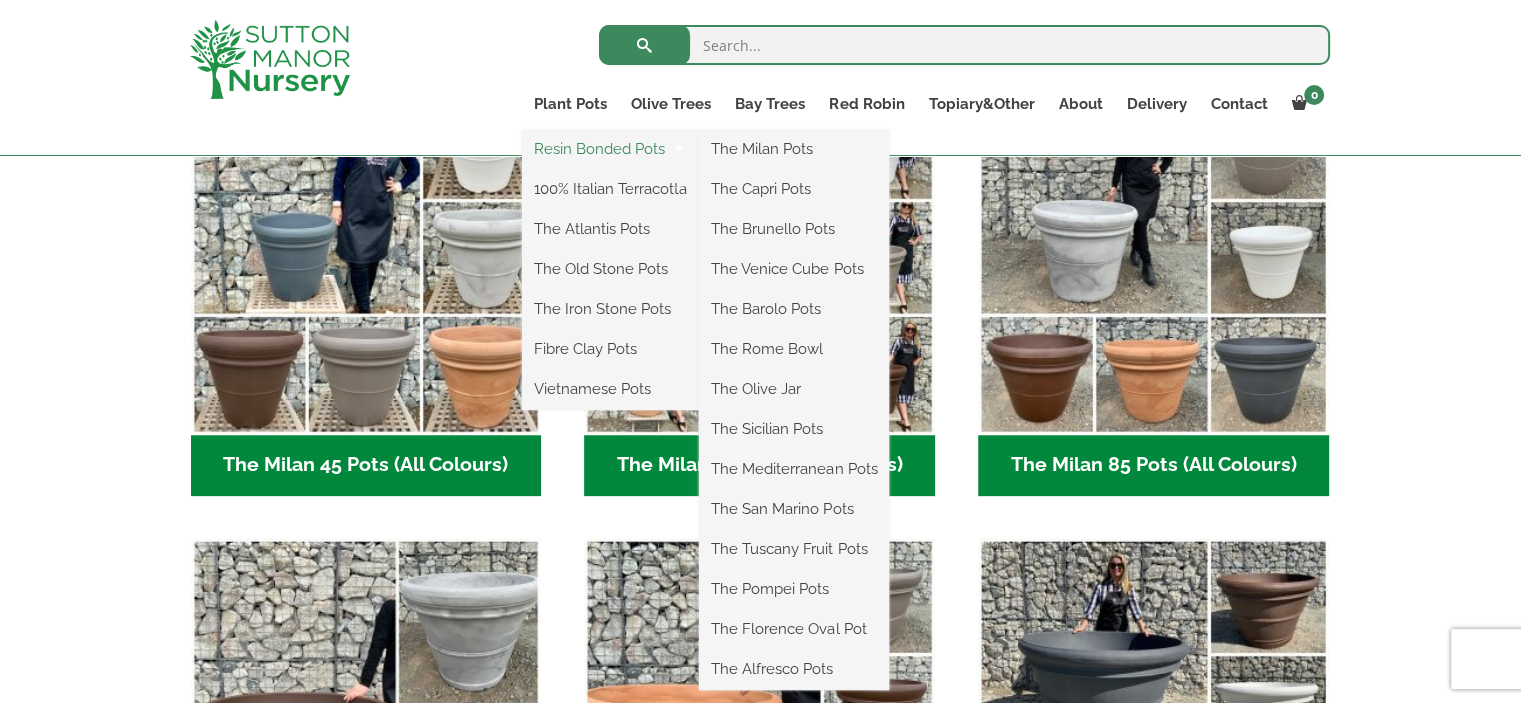 click on "Resin Bonded Pots" at bounding box center (610, 149) 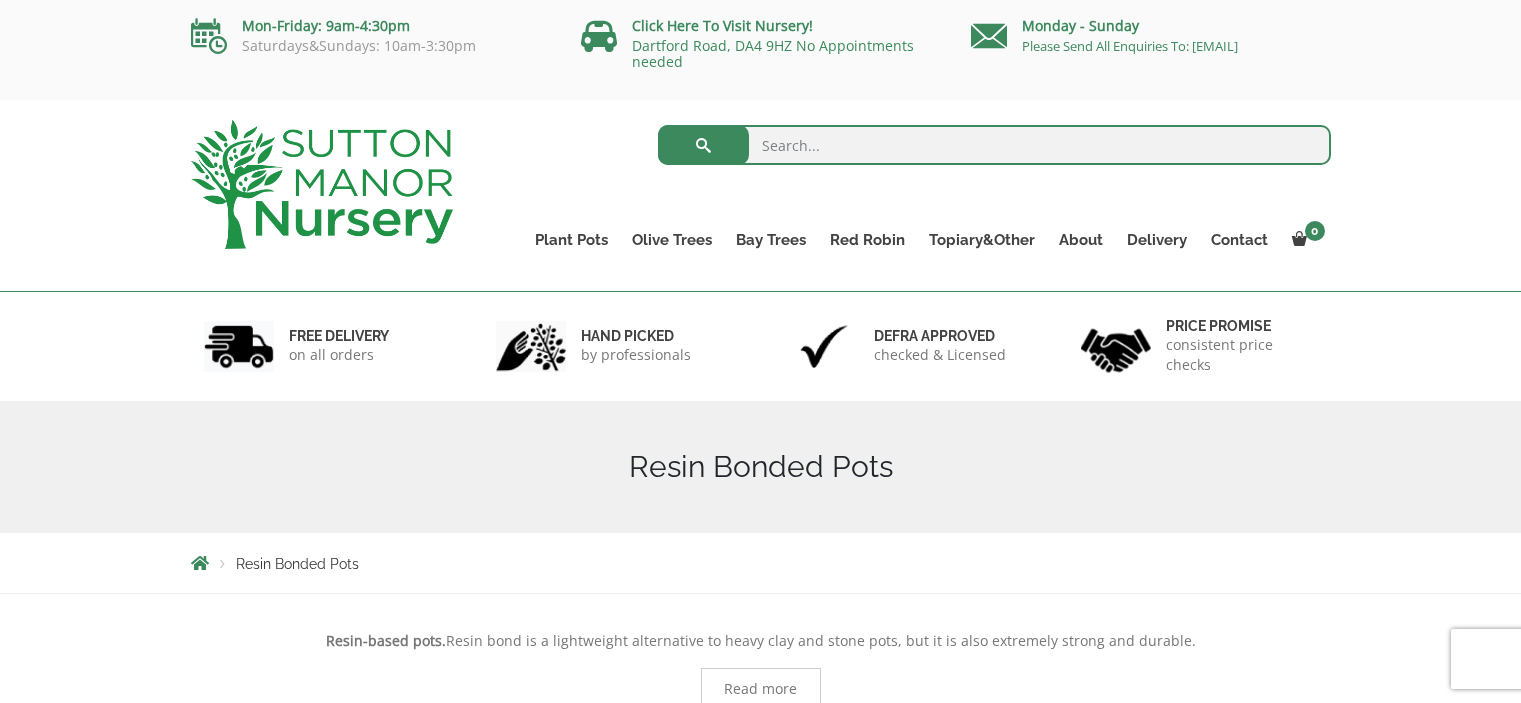 scroll, scrollTop: 0, scrollLeft: 0, axis: both 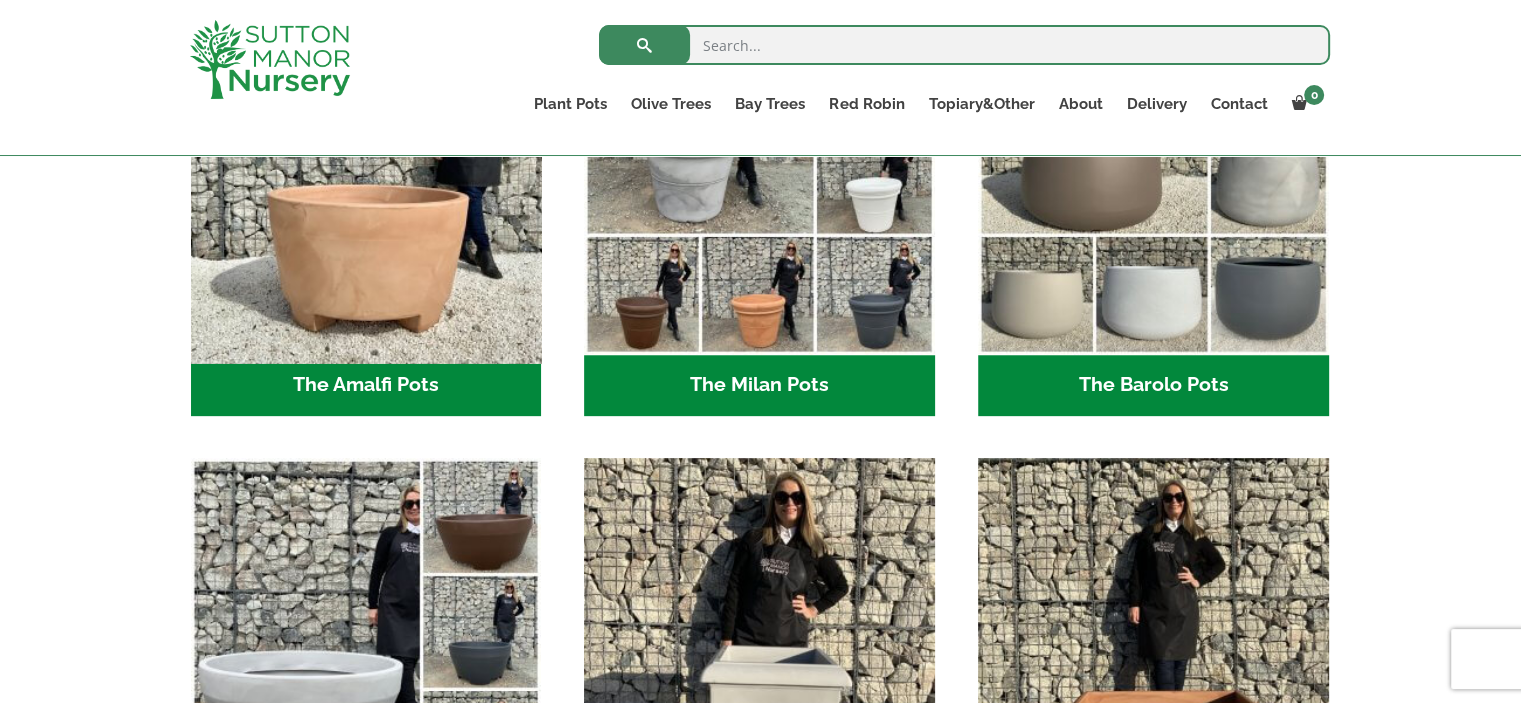 click at bounding box center [366, 179] 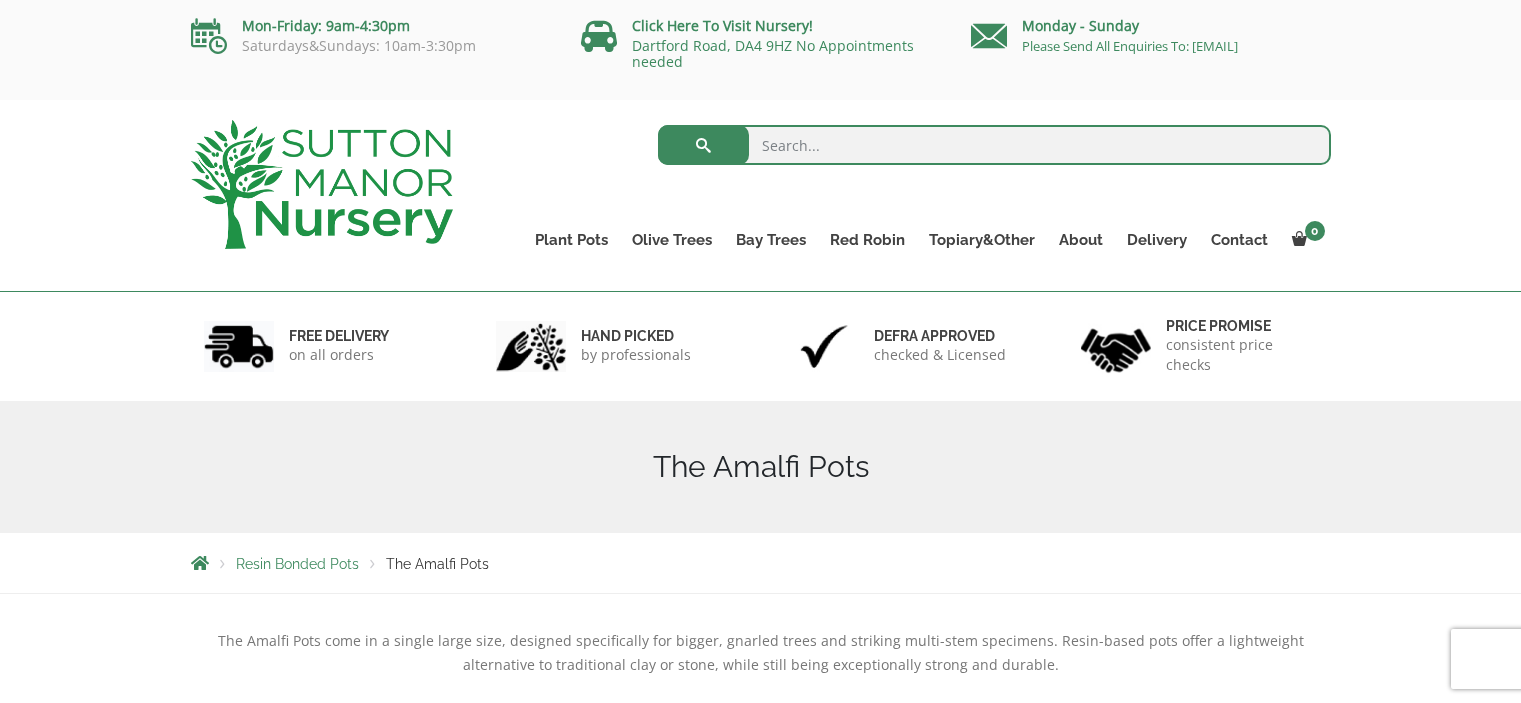 scroll, scrollTop: 0, scrollLeft: 0, axis: both 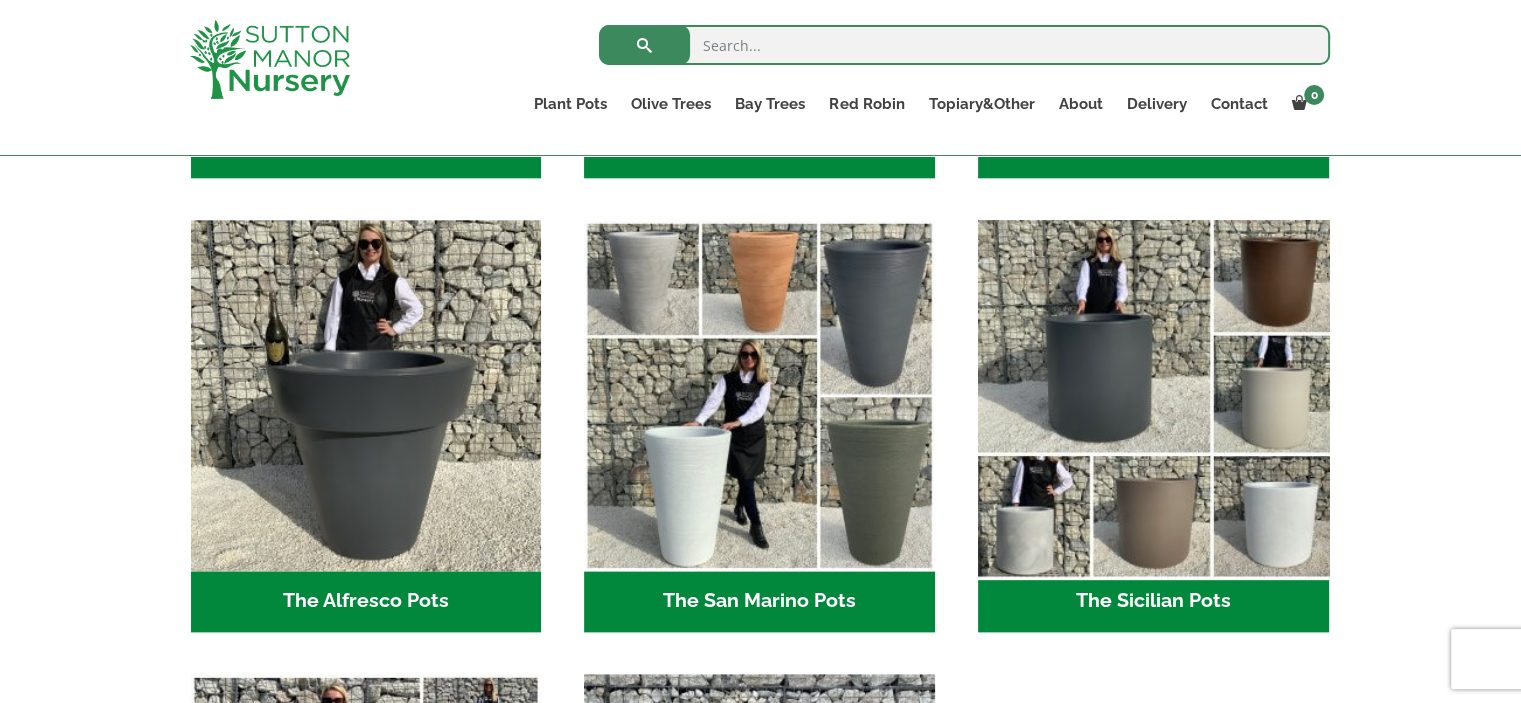click at bounding box center [1153, 395] 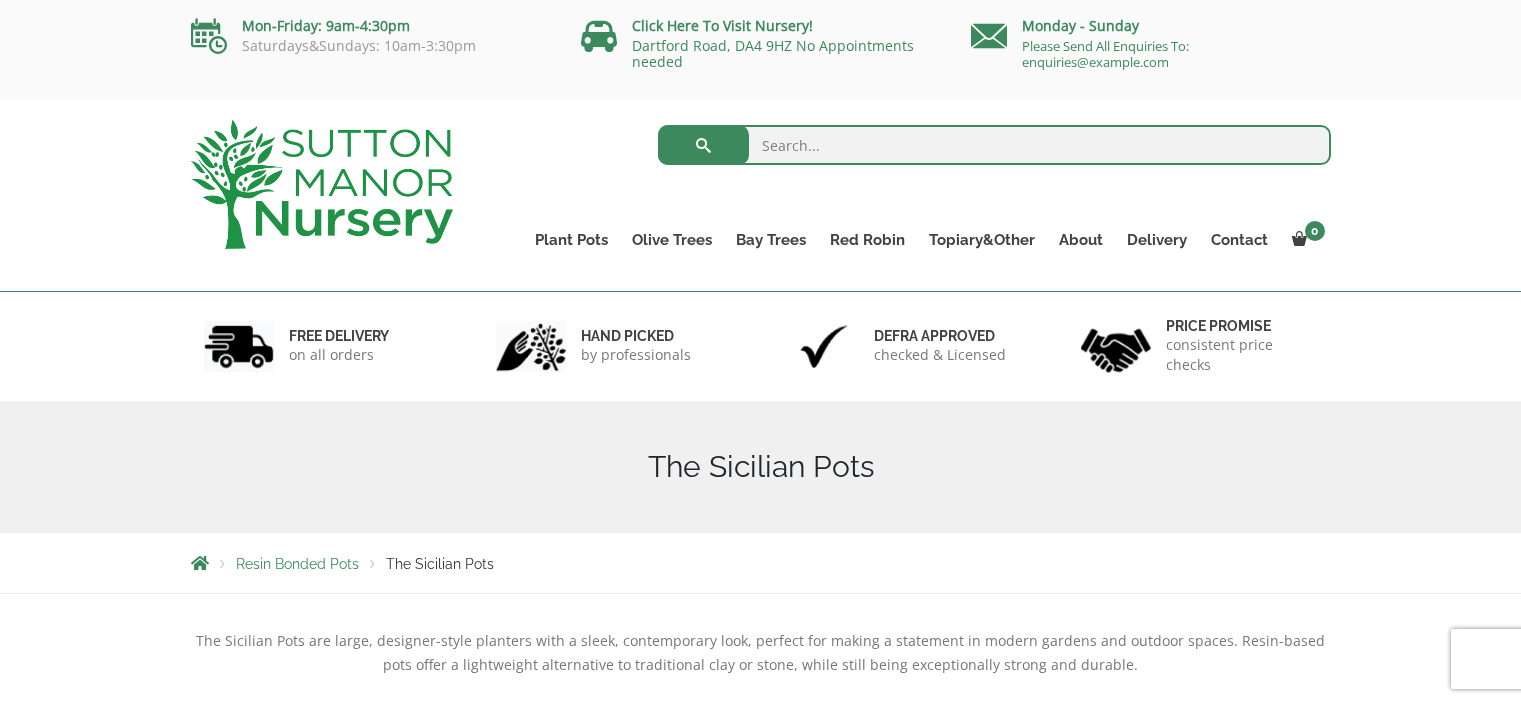 scroll, scrollTop: 0, scrollLeft: 0, axis: both 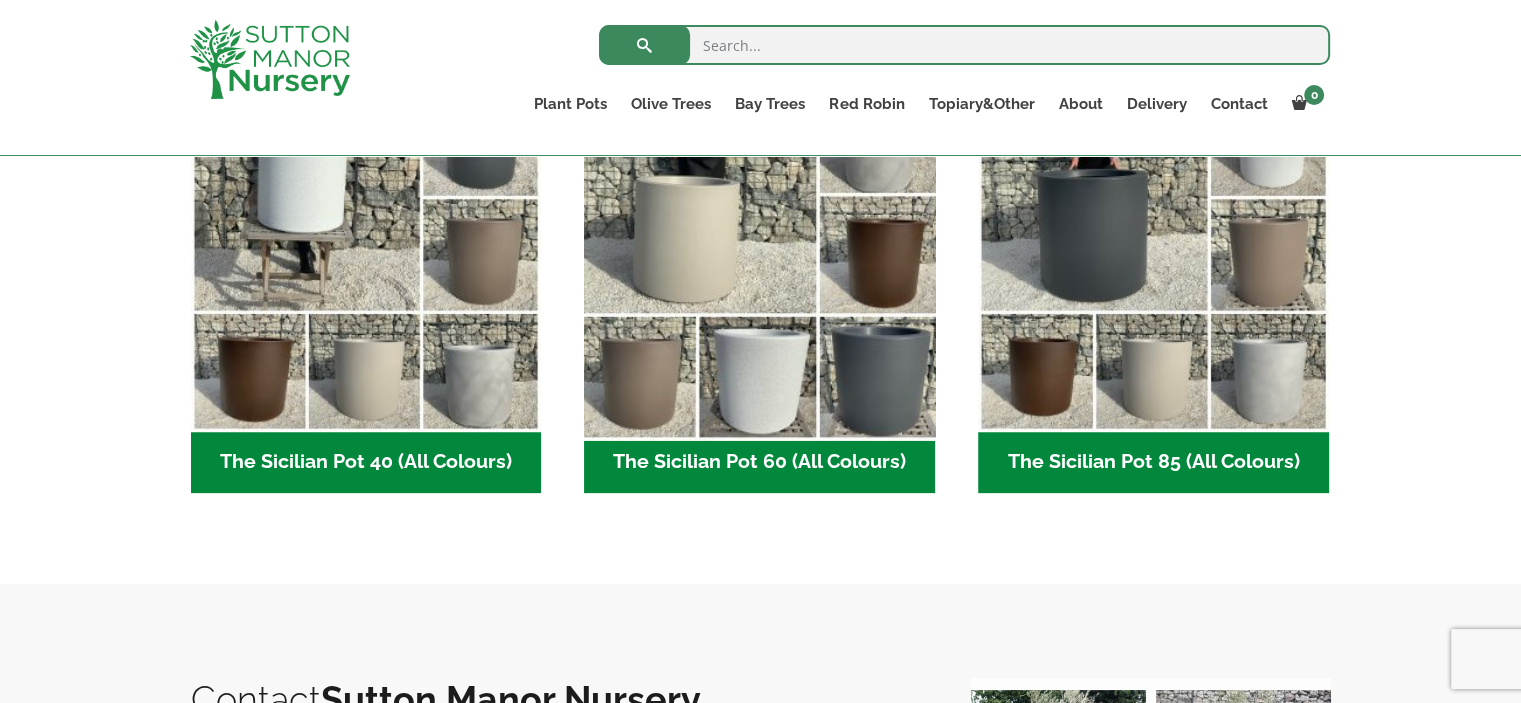 click at bounding box center (760, 256) 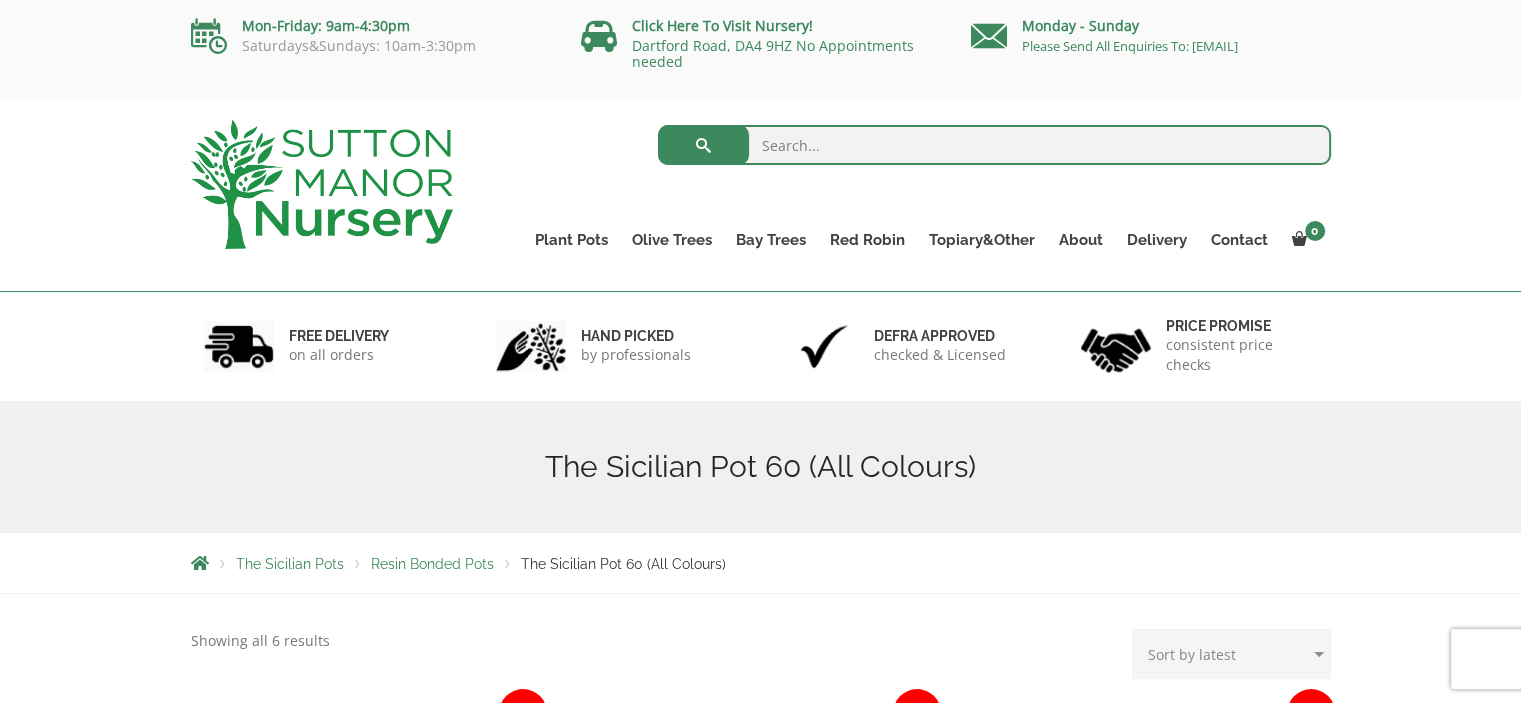 scroll, scrollTop: 156, scrollLeft: 0, axis: vertical 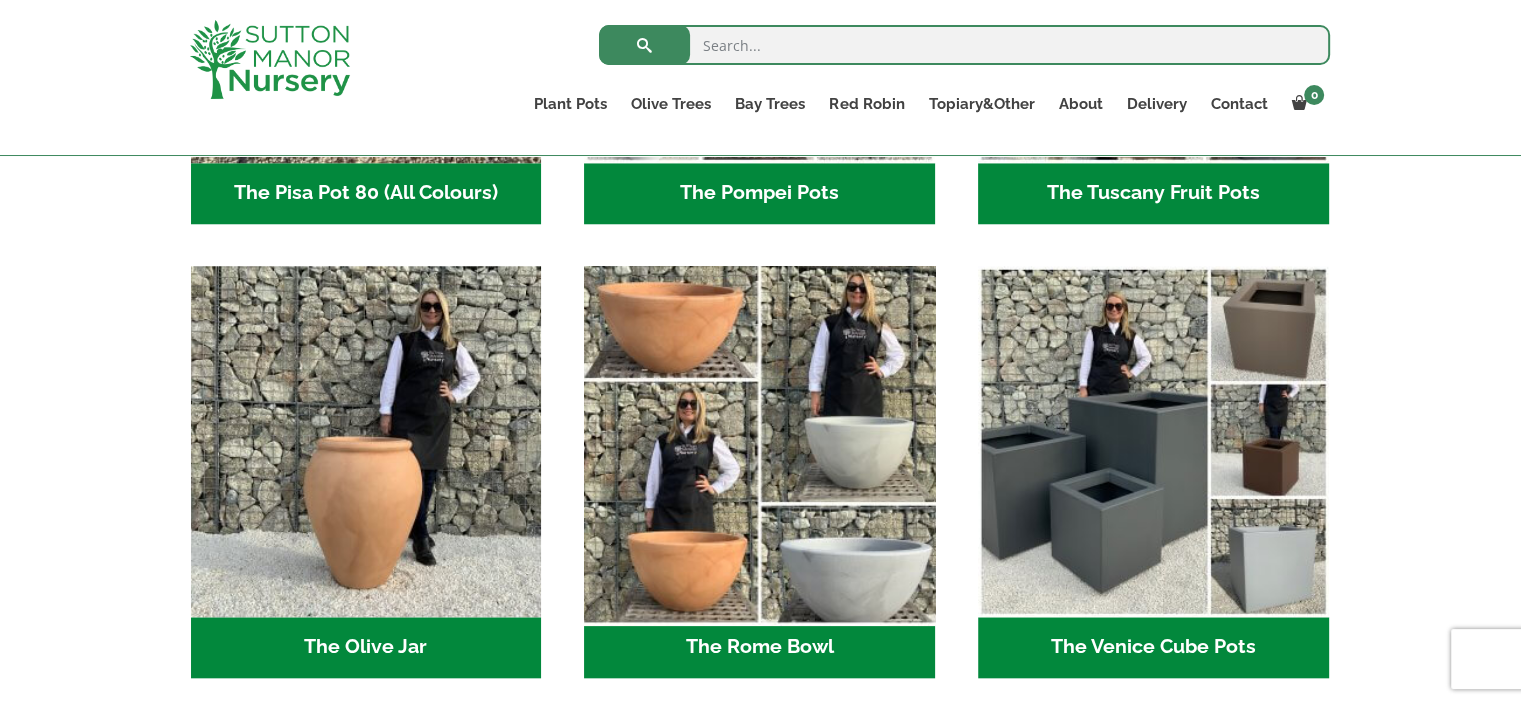 click at bounding box center (760, 441) 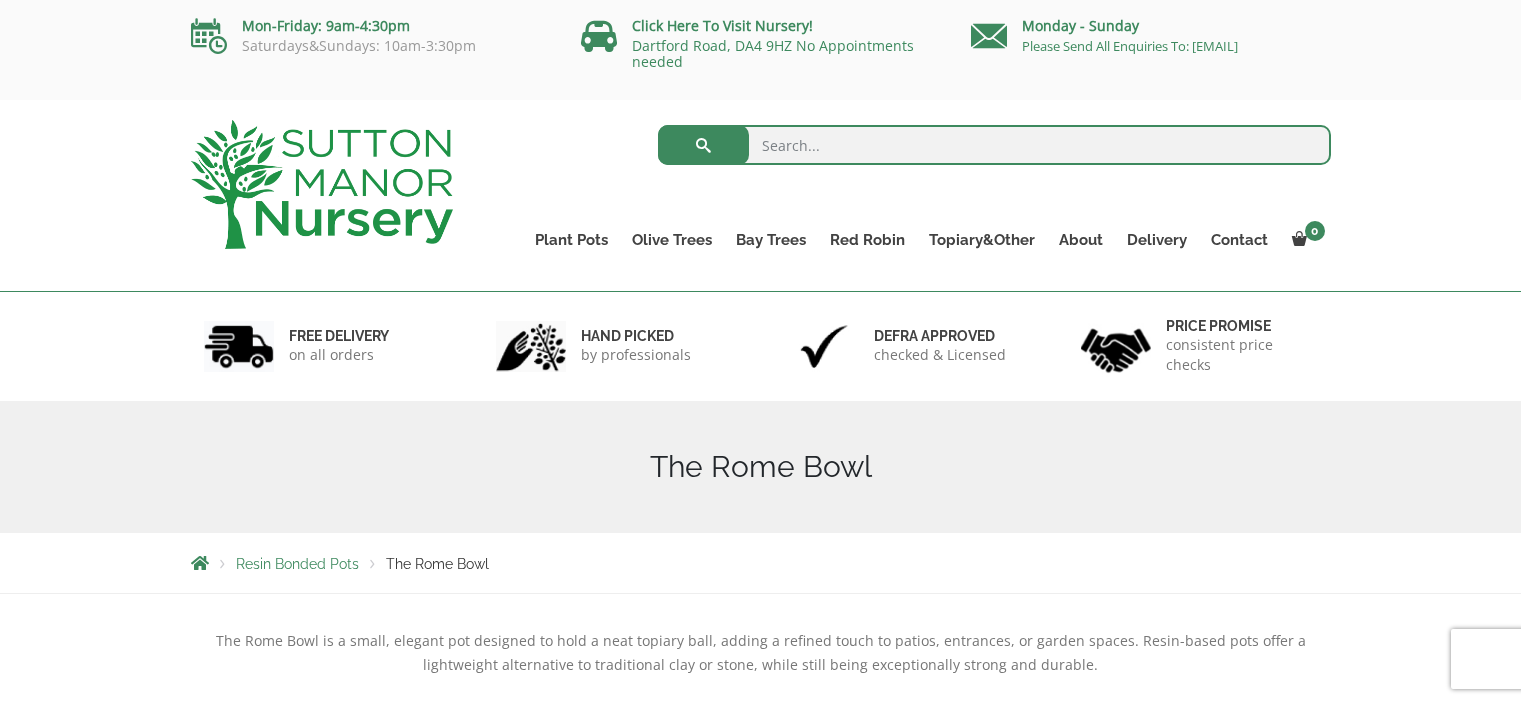 scroll, scrollTop: 0, scrollLeft: 0, axis: both 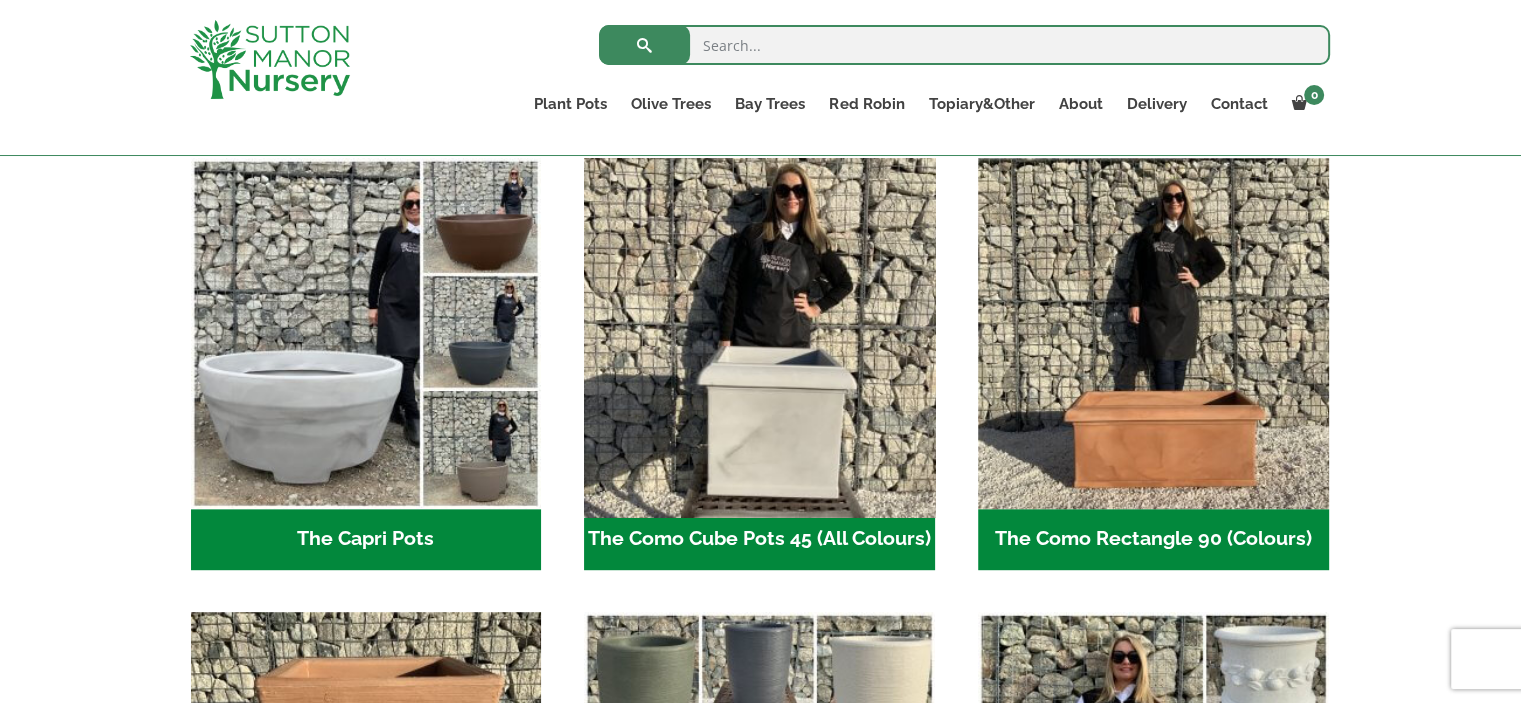 click at bounding box center (760, 333) 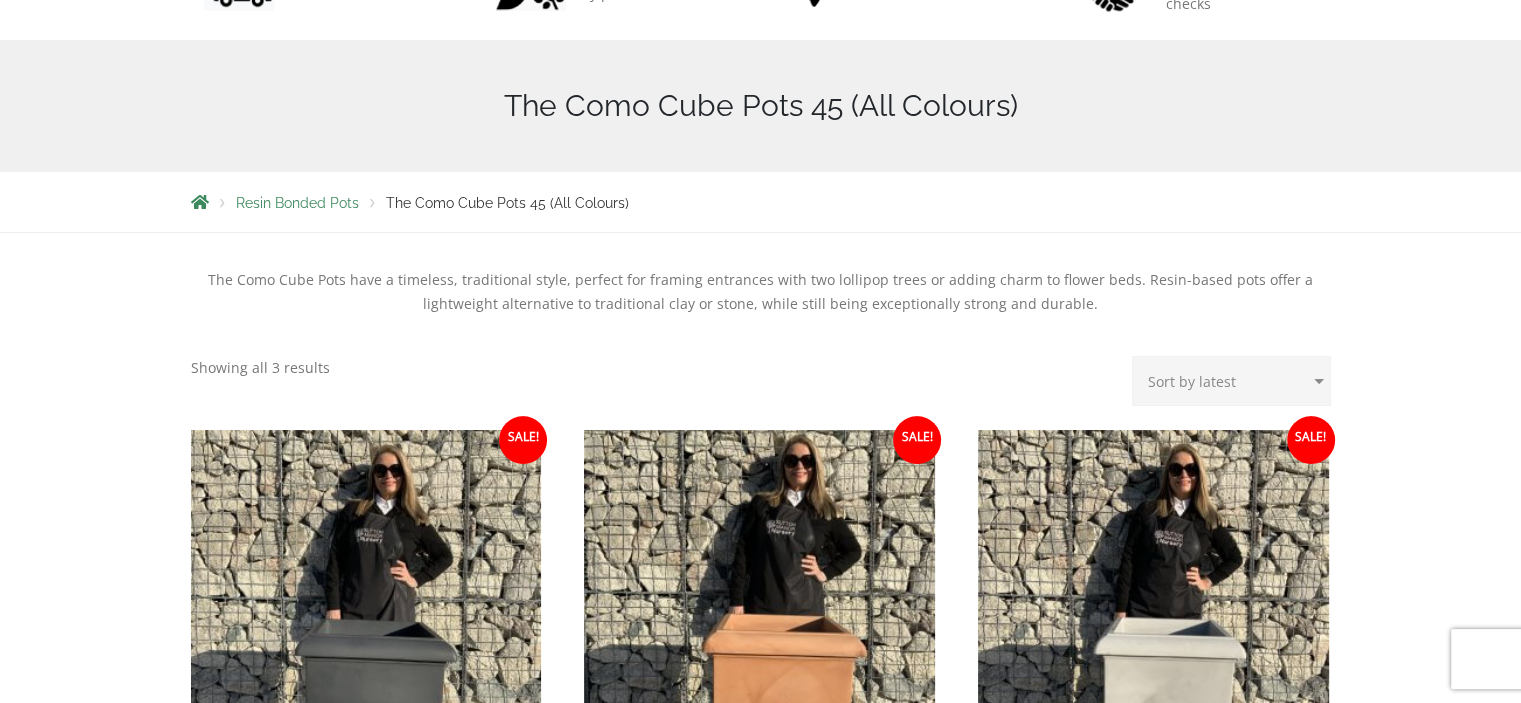 scroll, scrollTop: 364, scrollLeft: 0, axis: vertical 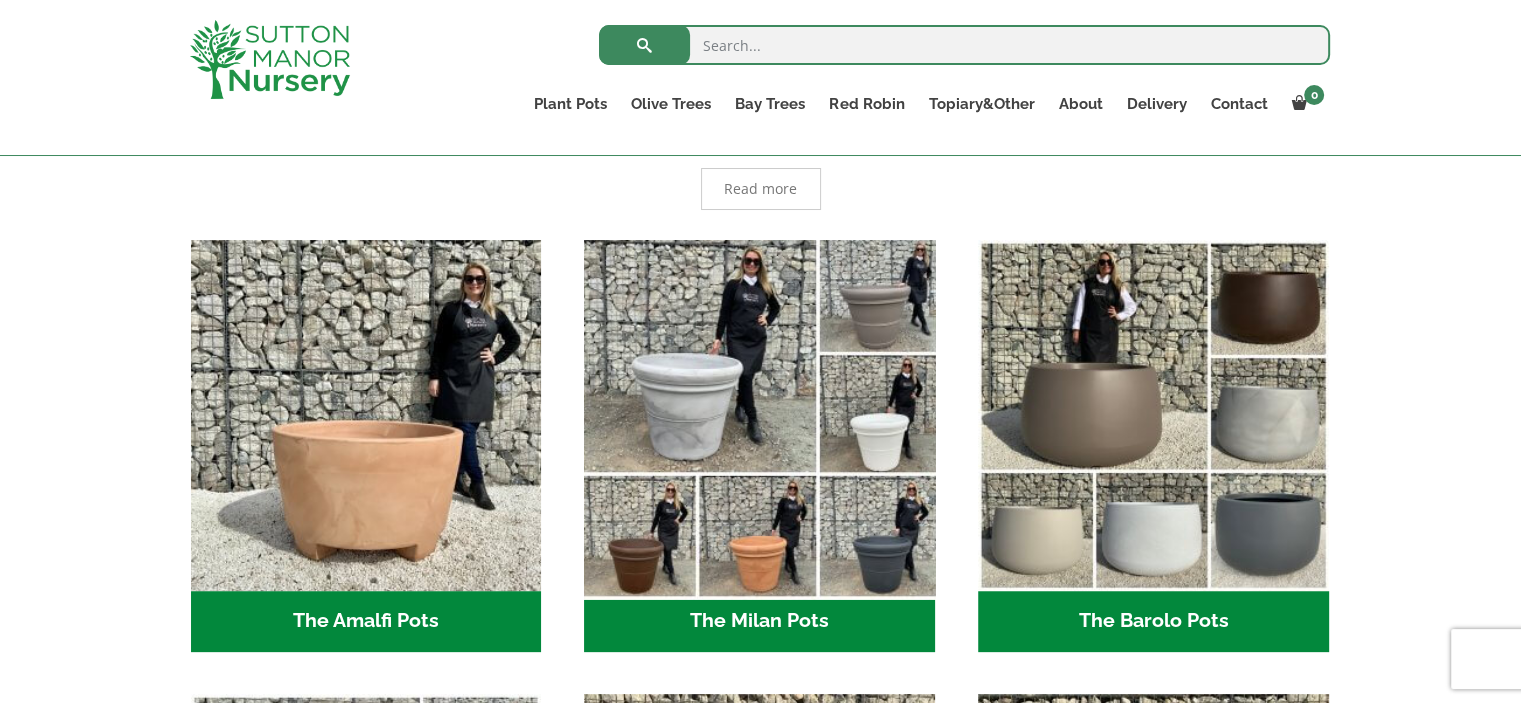 click at bounding box center [760, 415] 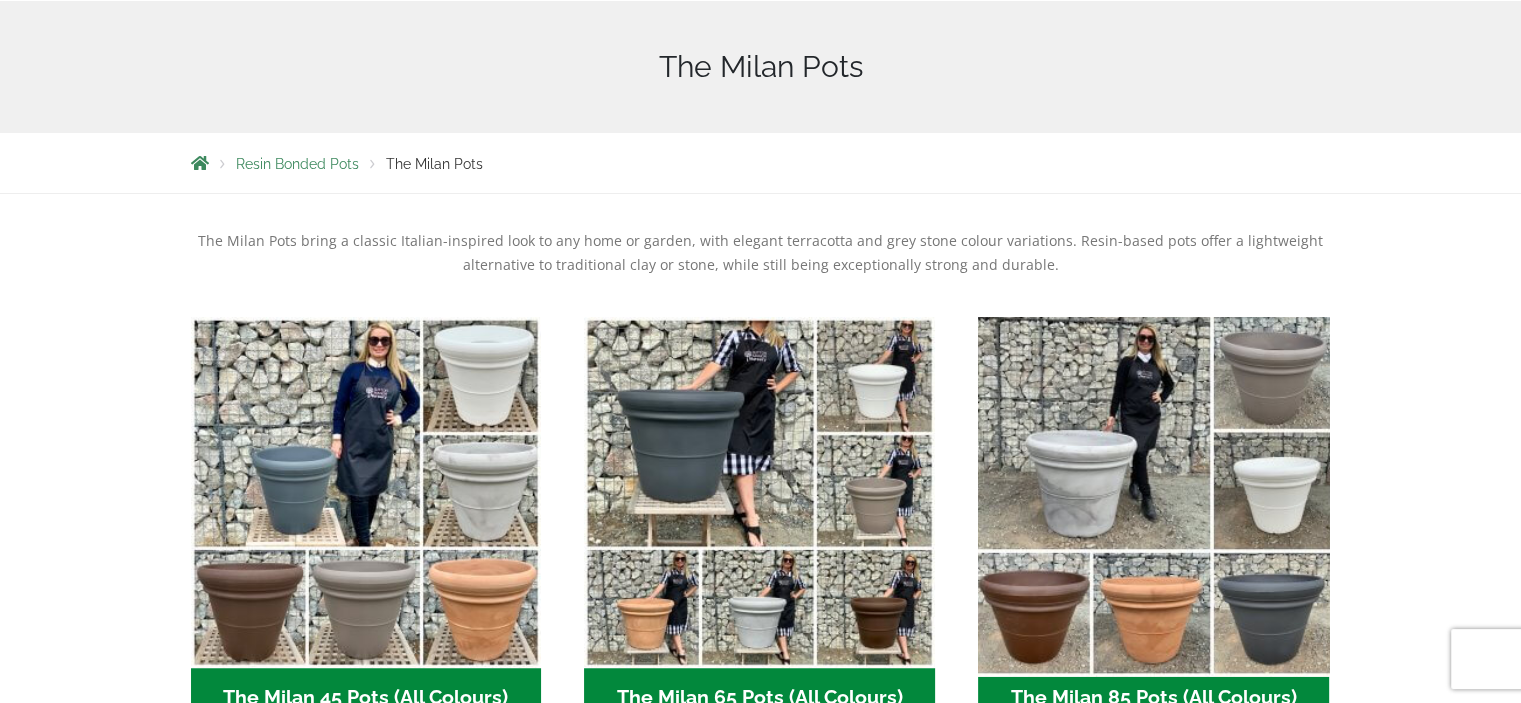 scroll, scrollTop: 400, scrollLeft: 0, axis: vertical 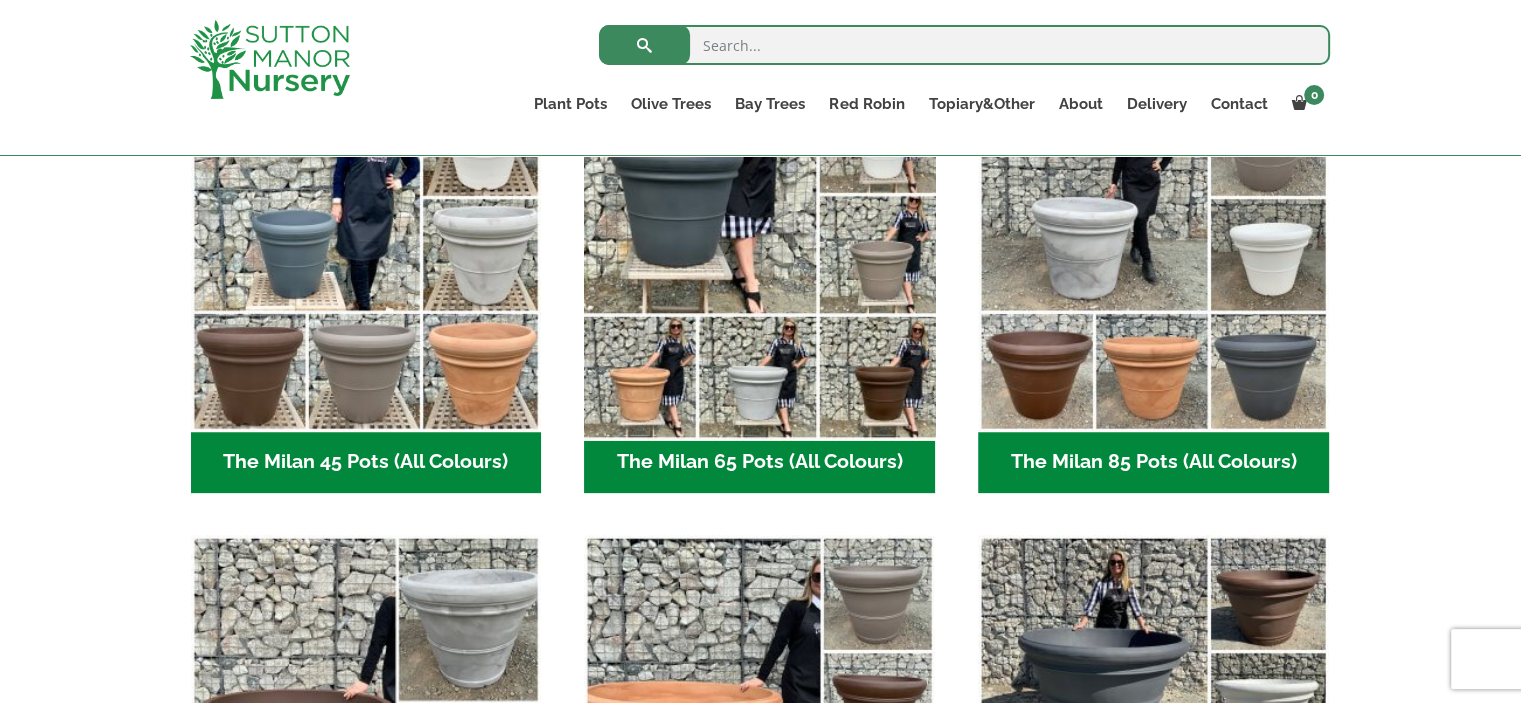 click at bounding box center (760, 256) 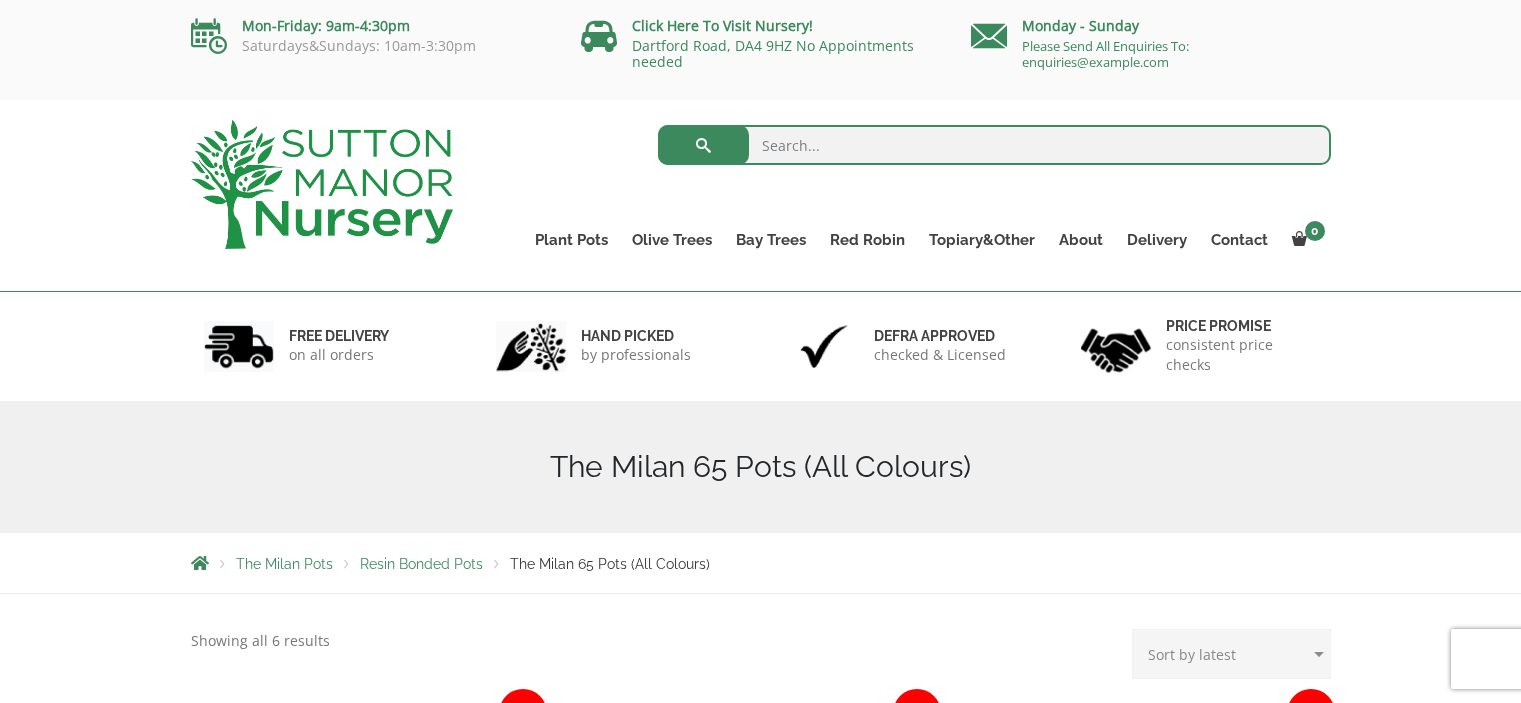 scroll, scrollTop: 0, scrollLeft: 0, axis: both 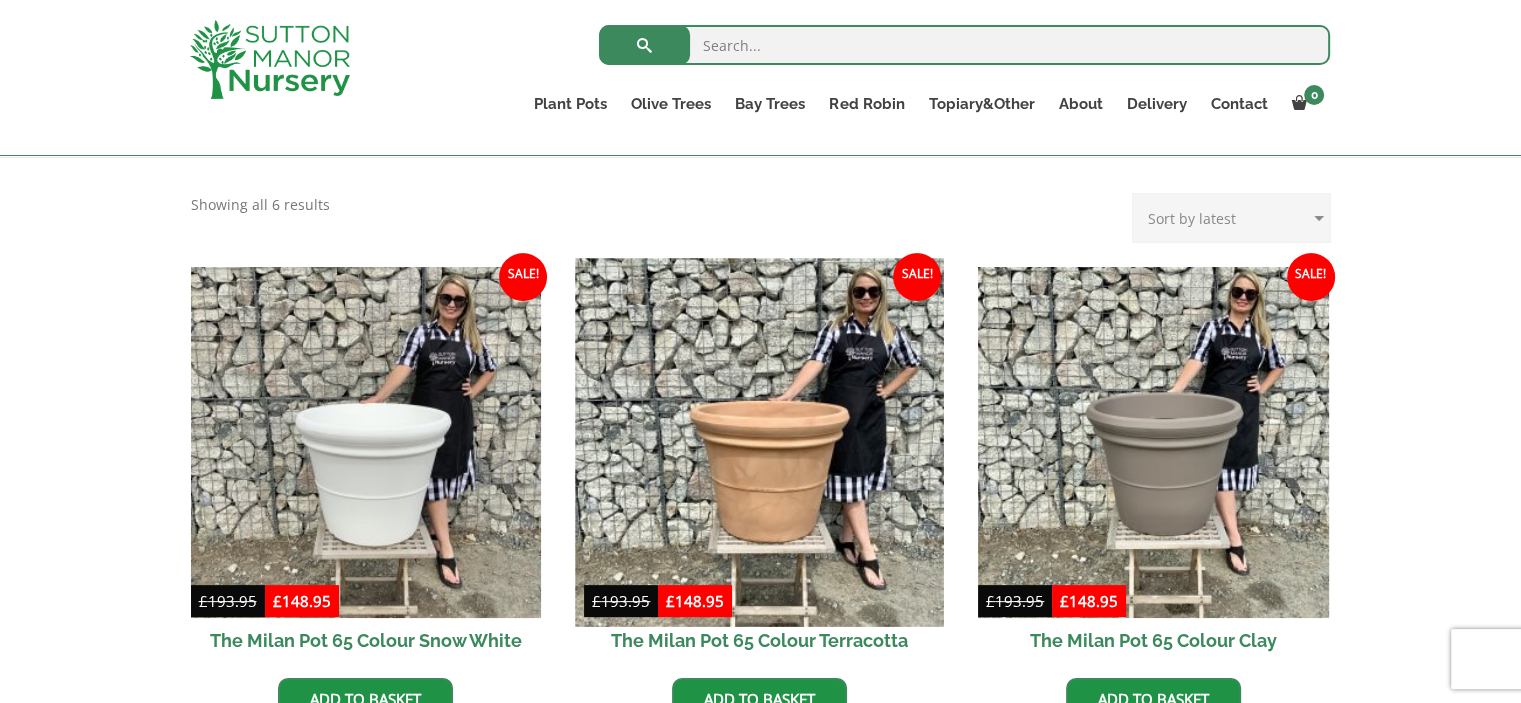 click at bounding box center [760, 442] 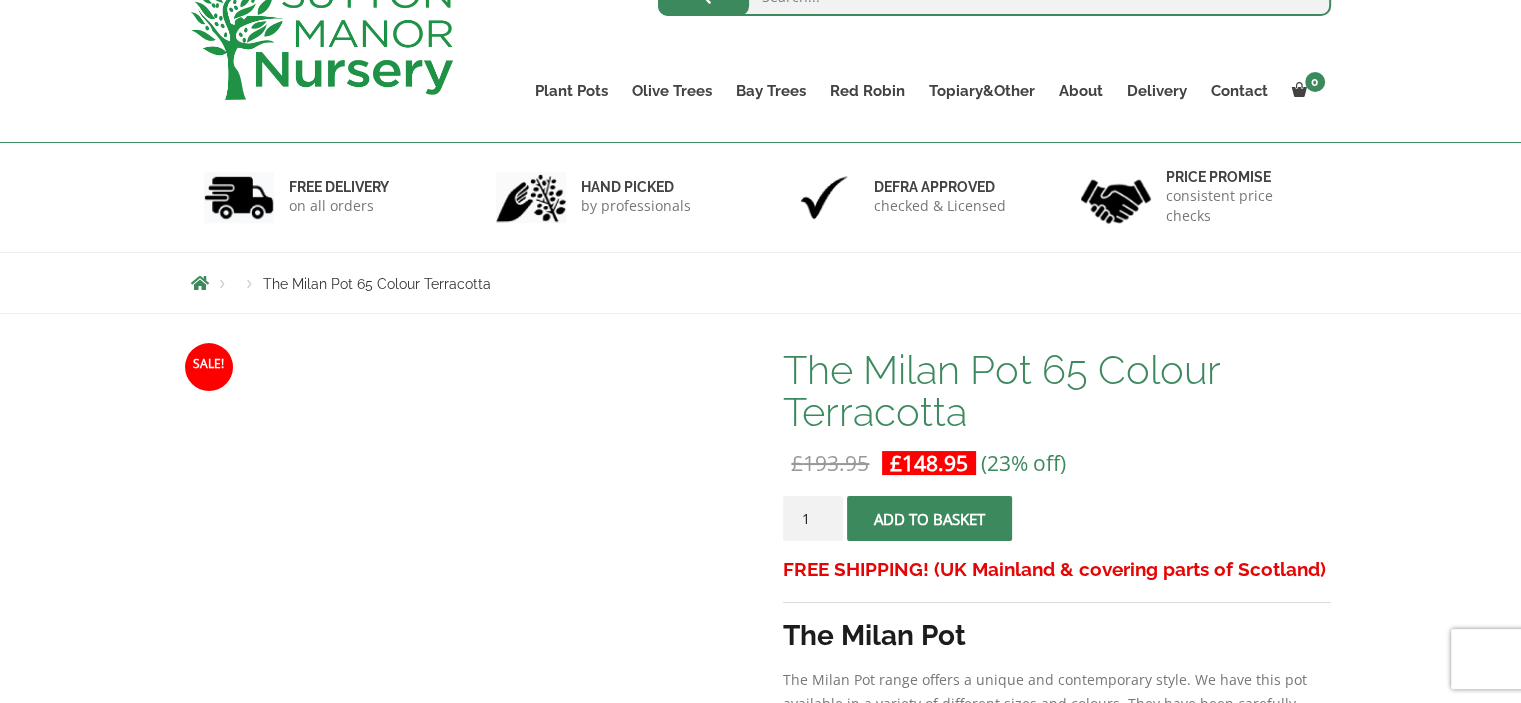 scroll, scrollTop: 400, scrollLeft: 0, axis: vertical 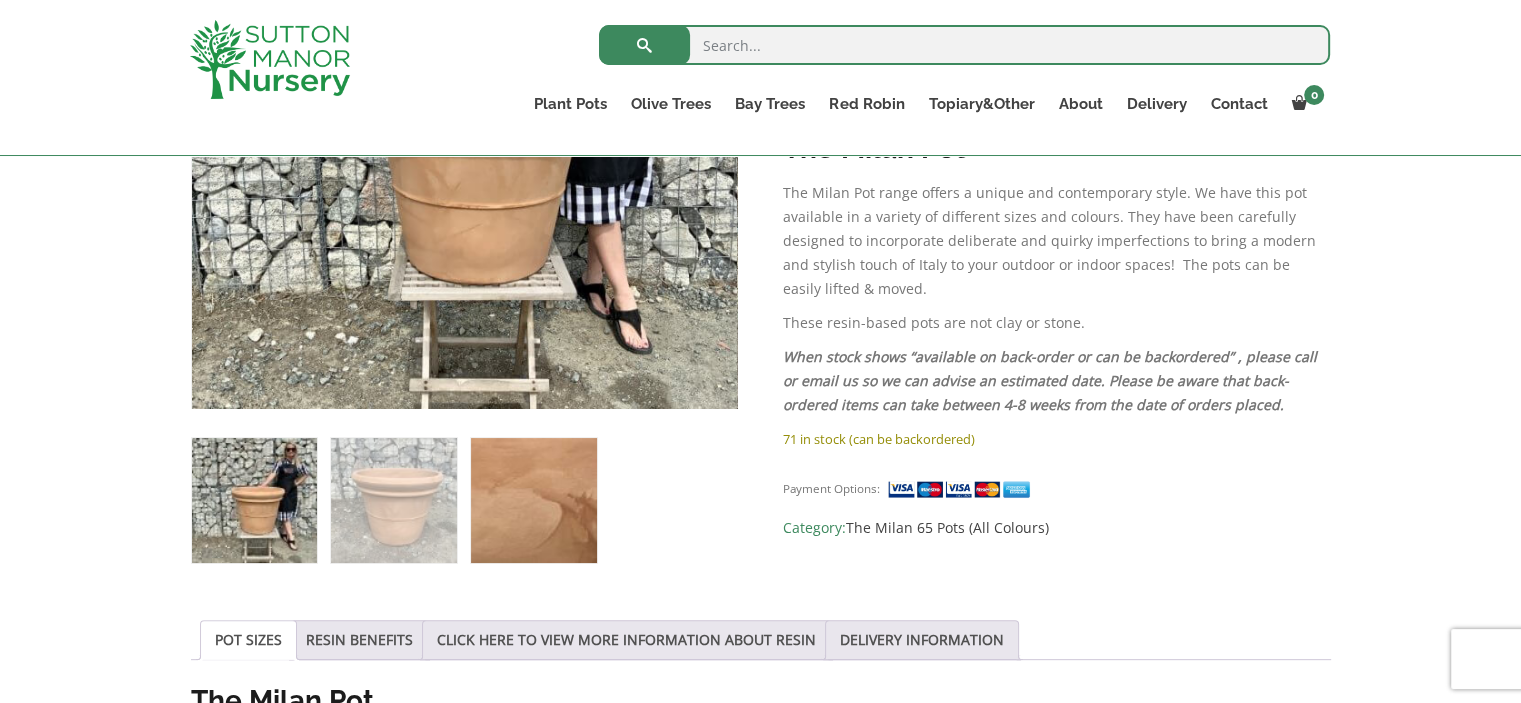 click at bounding box center [533, 500] 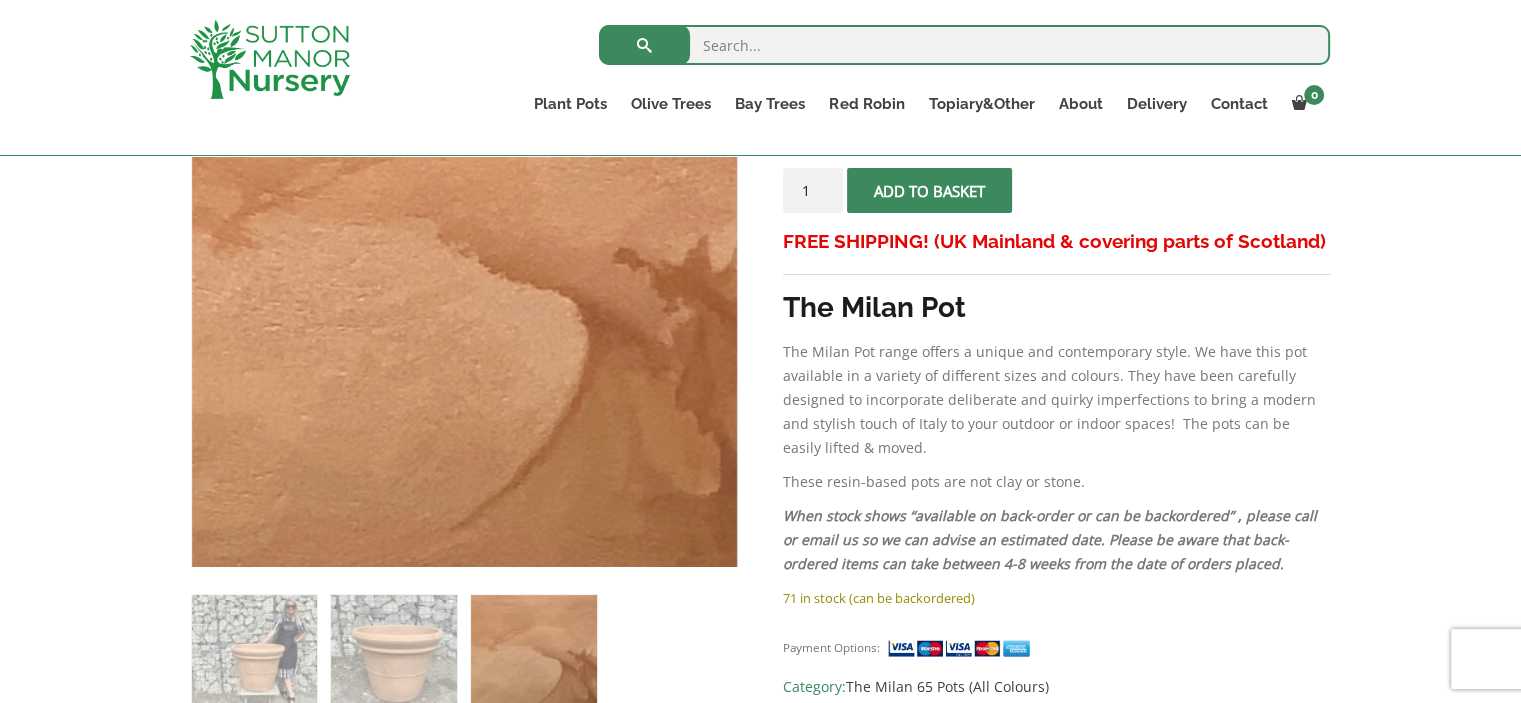 scroll, scrollTop: 500, scrollLeft: 0, axis: vertical 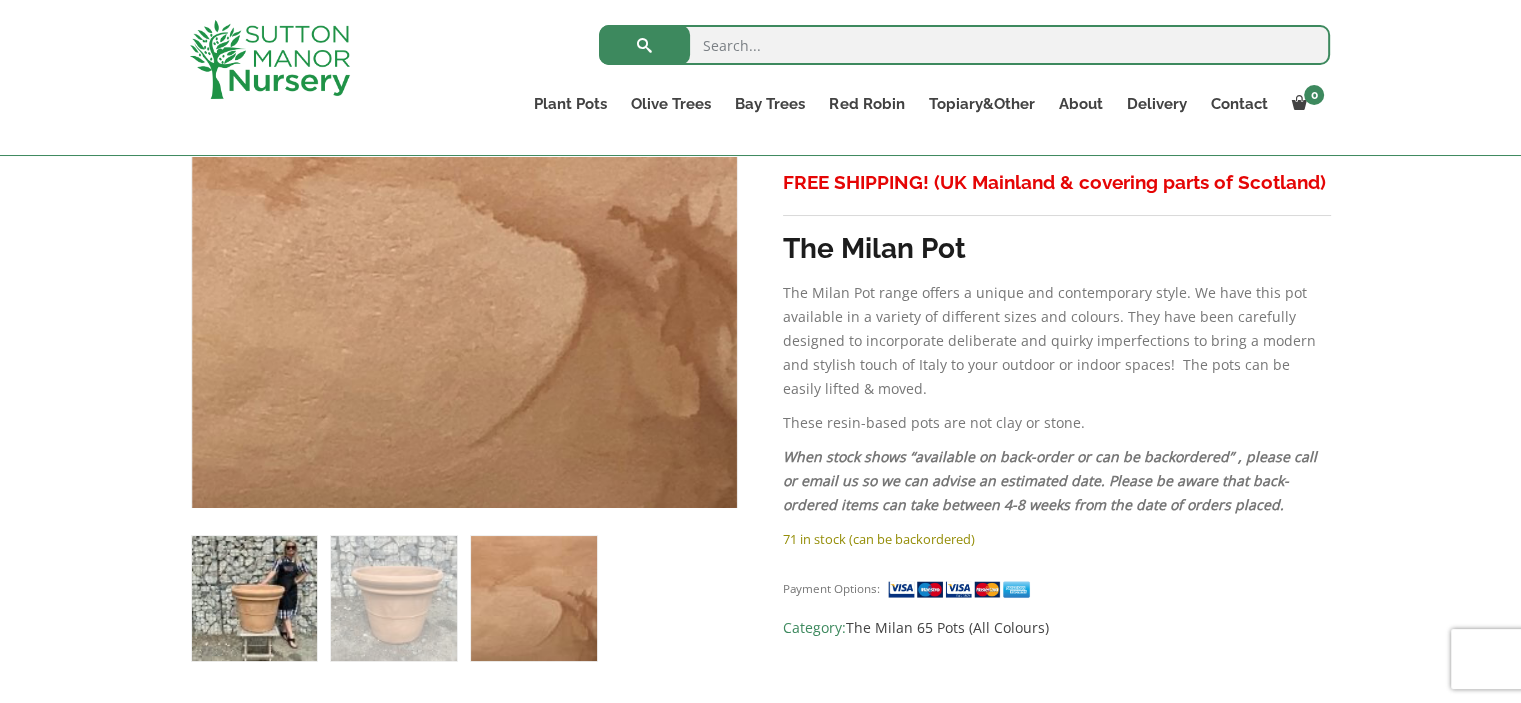 click at bounding box center [254, 598] 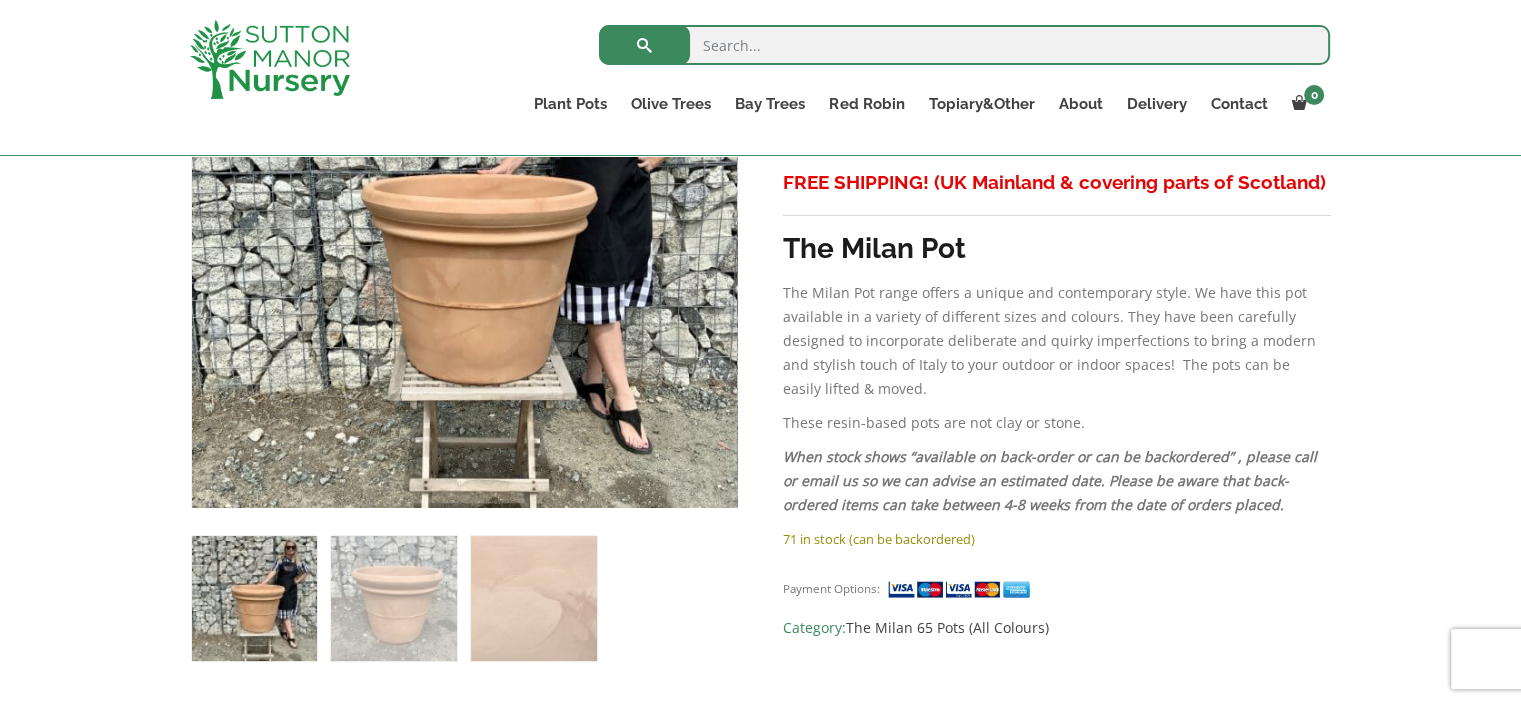 scroll, scrollTop: 200, scrollLeft: 0, axis: vertical 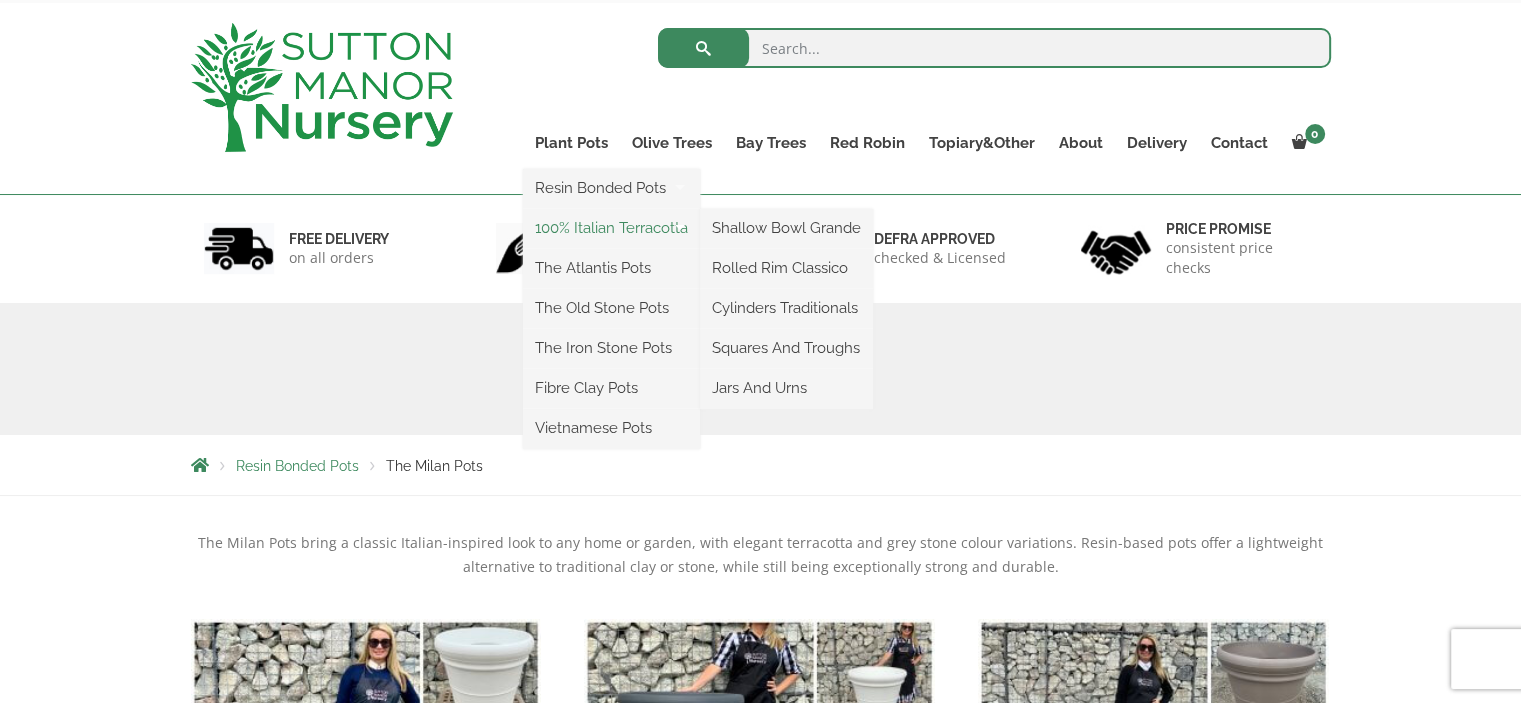 click on "100% Italian Terracotta" at bounding box center (611, 228) 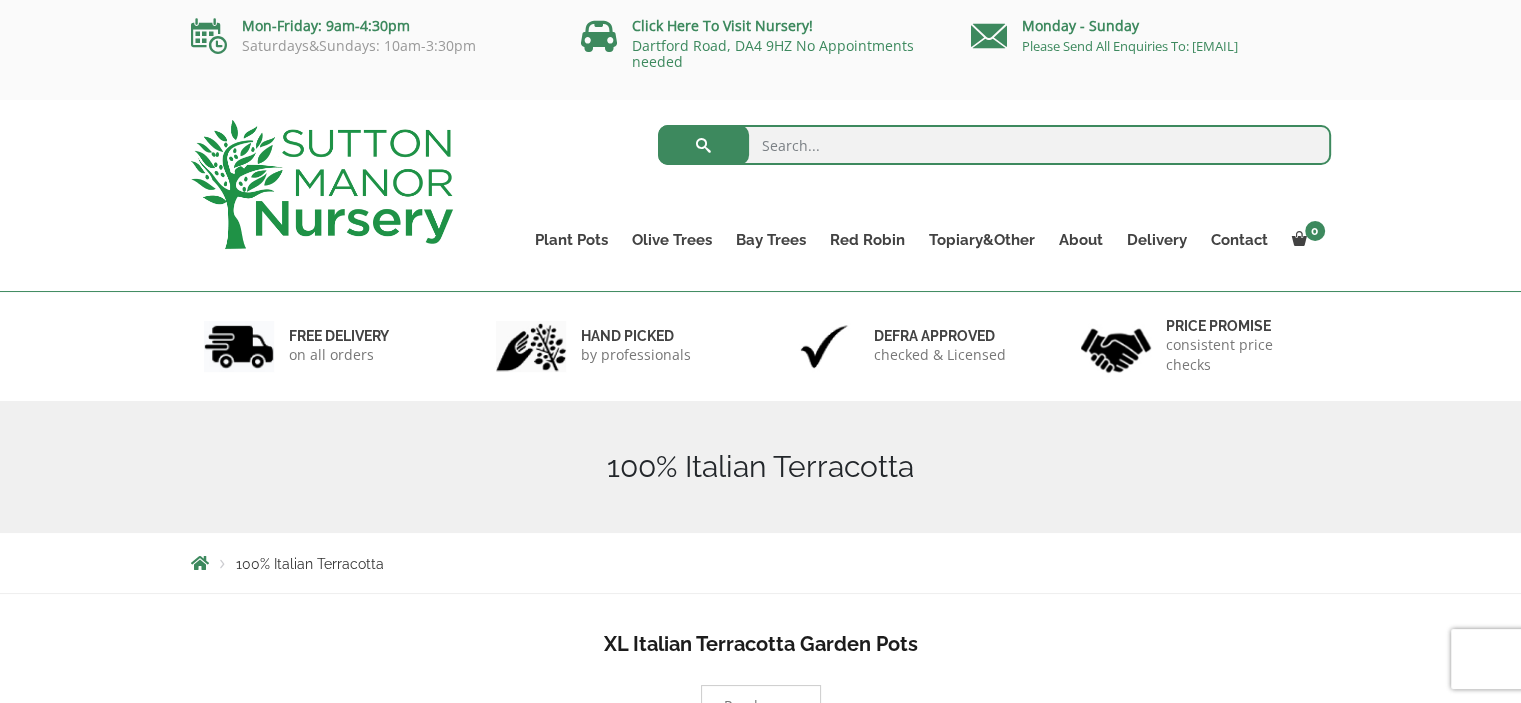 scroll, scrollTop: 232, scrollLeft: 0, axis: vertical 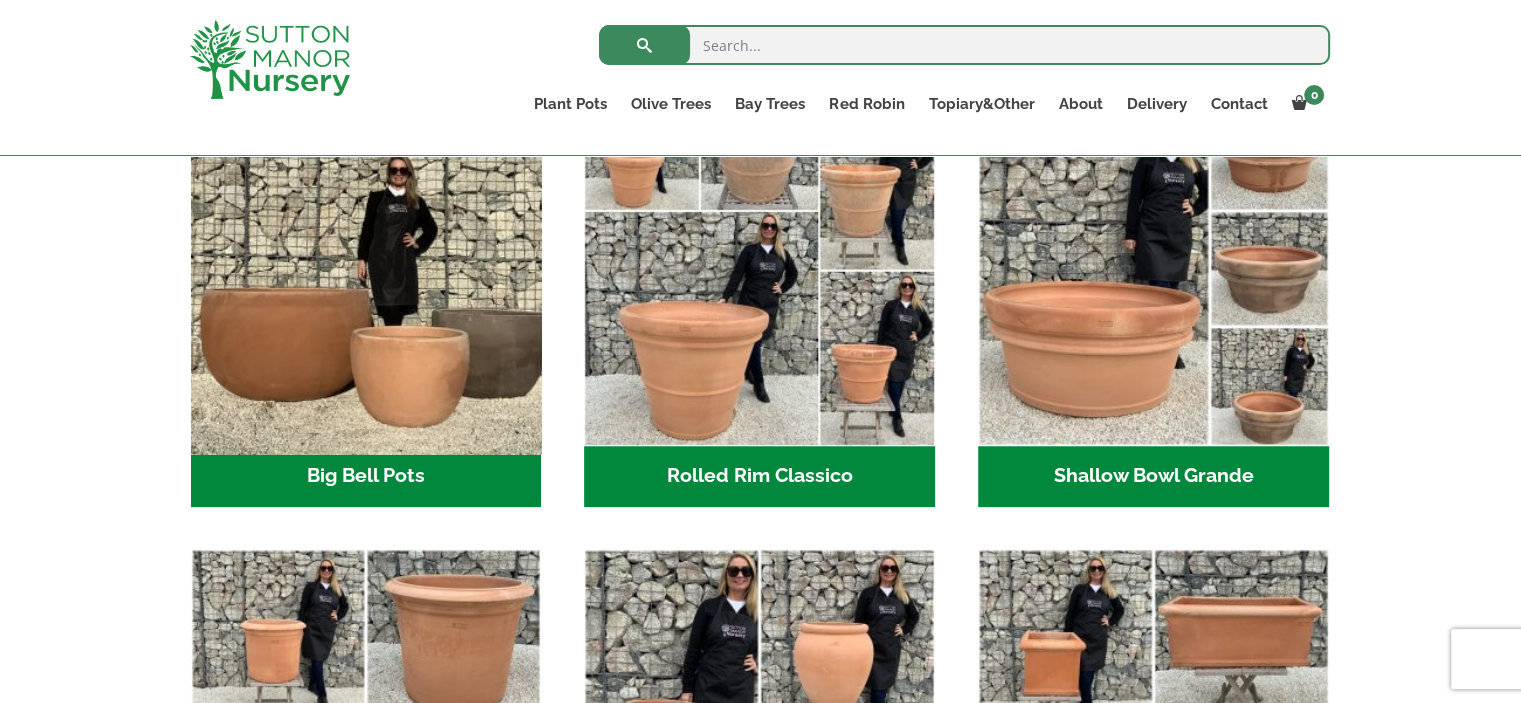 click at bounding box center [366, 270] 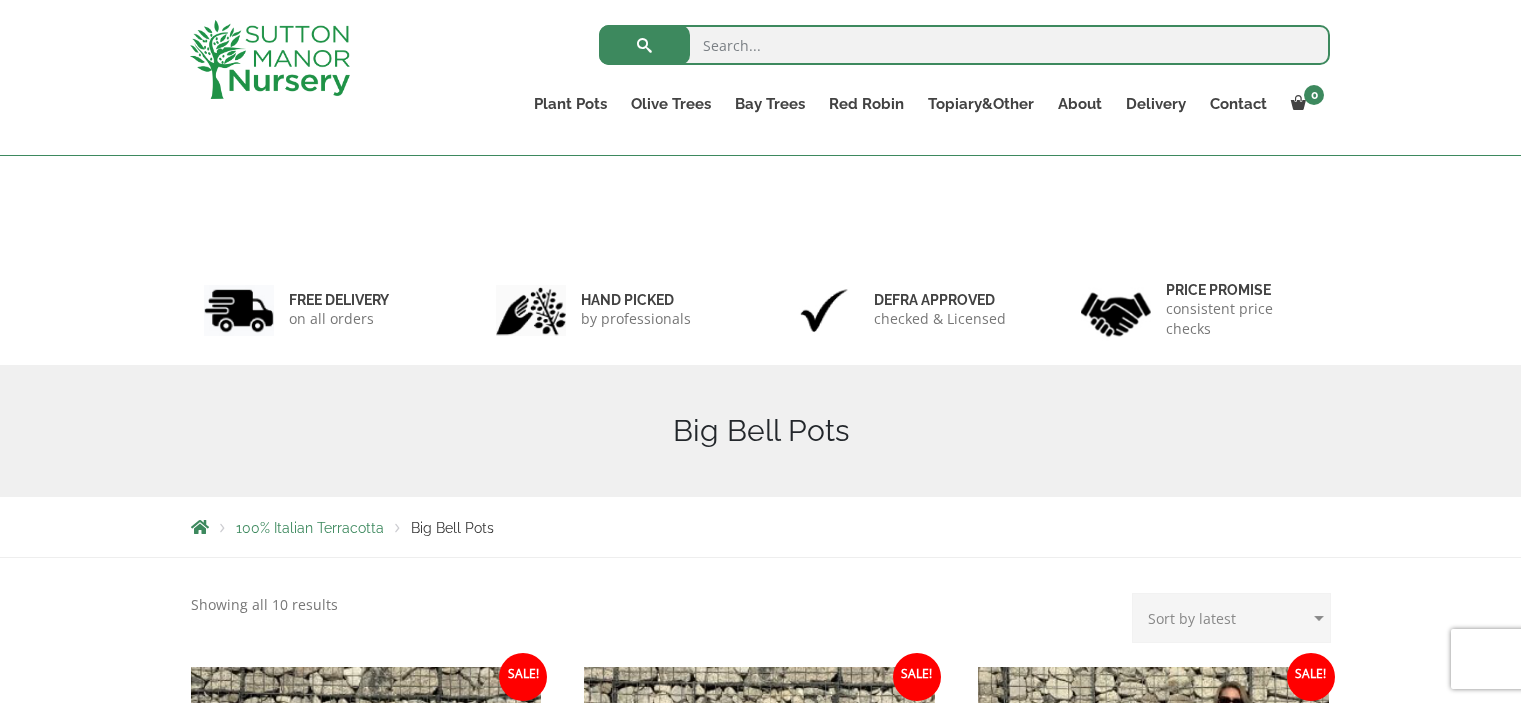 scroll, scrollTop: 400, scrollLeft: 0, axis: vertical 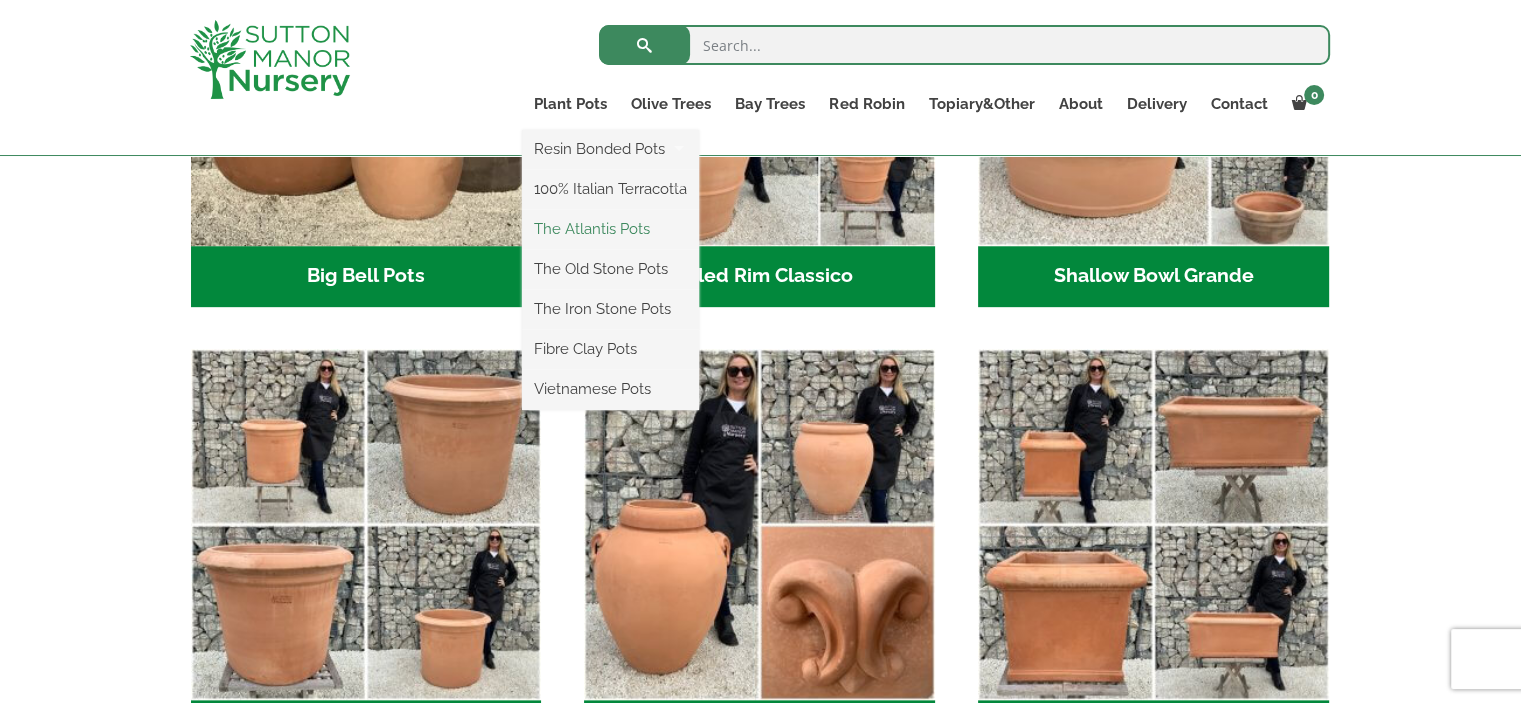 click on "The Atlantis Pots" at bounding box center (610, 229) 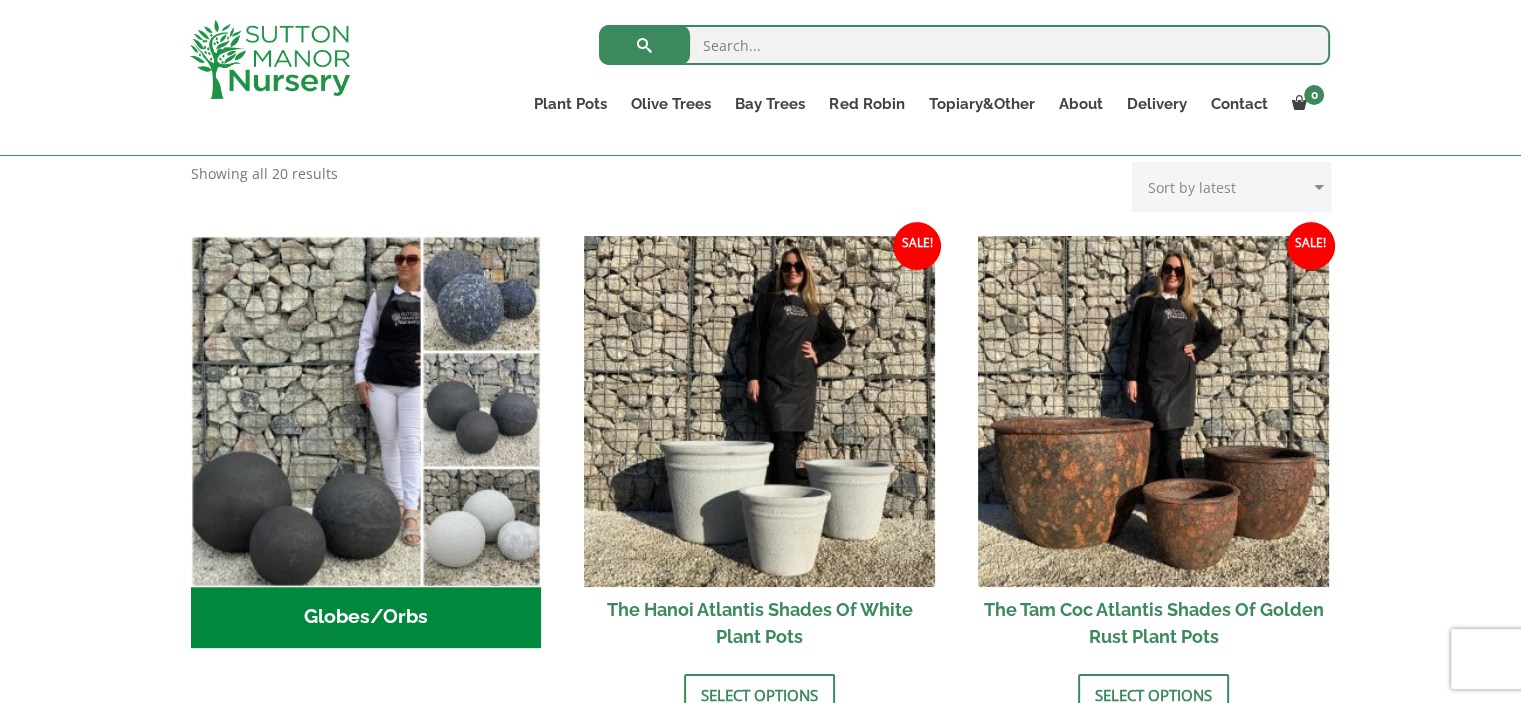 scroll, scrollTop: 600, scrollLeft: 0, axis: vertical 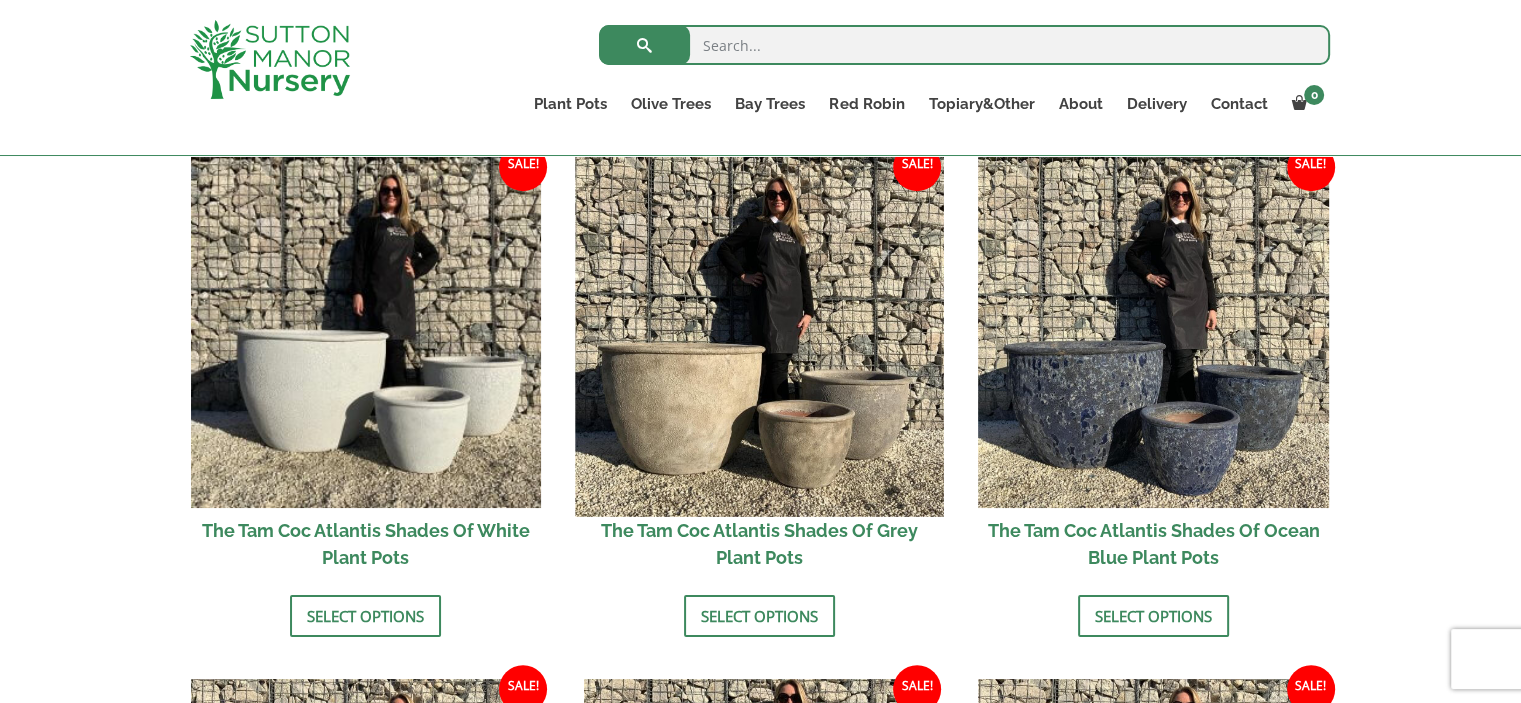 click at bounding box center [760, 333] 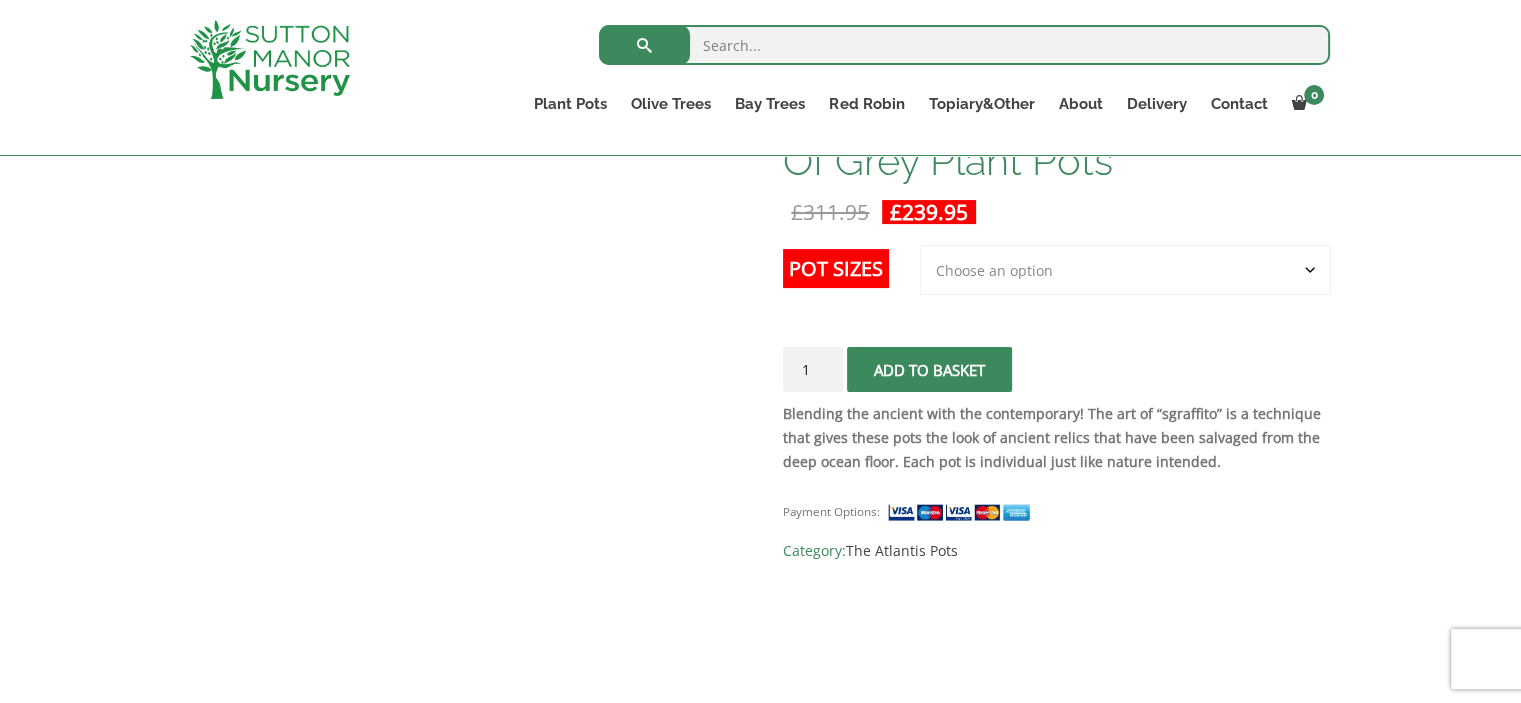 scroll, scrollTop: 364, scrollLeft: 0, axis: vertical 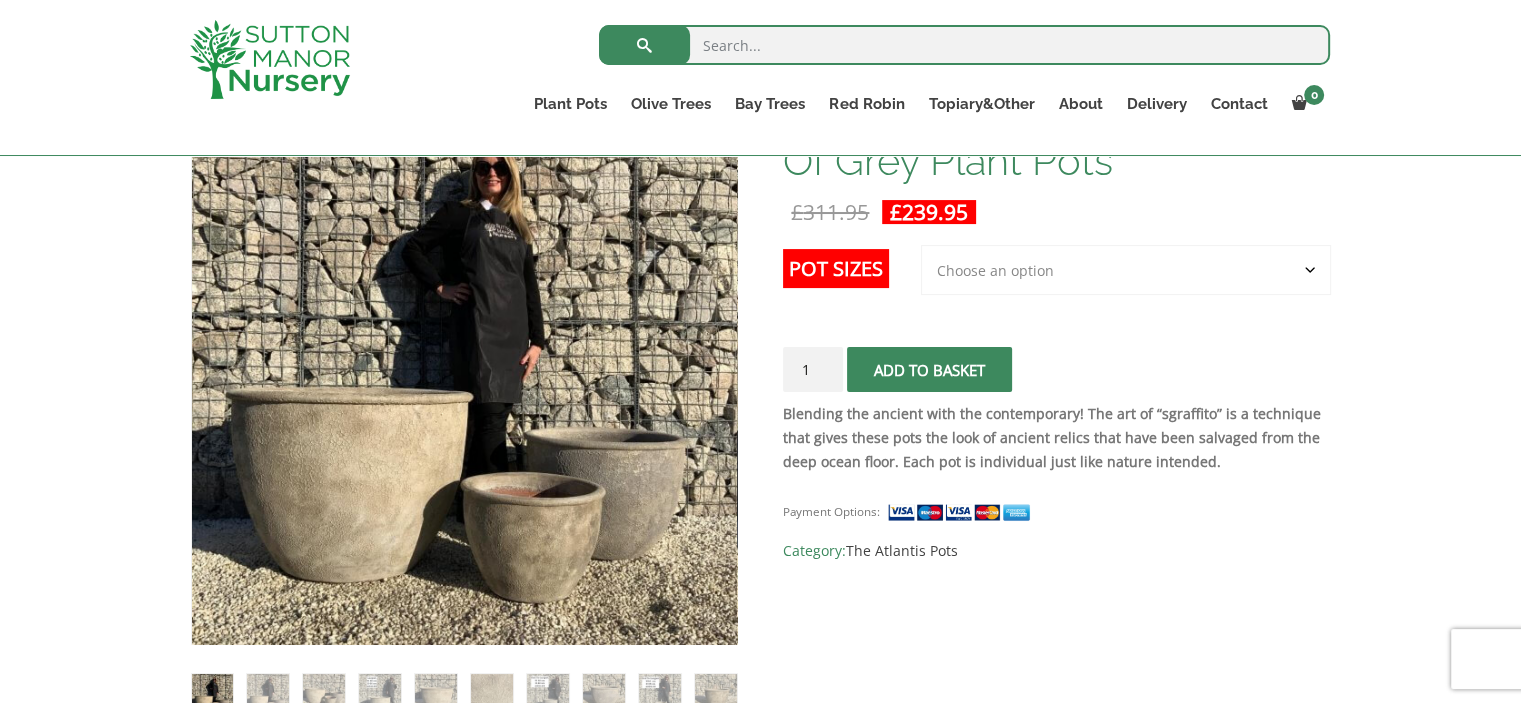 click on "Choose an option 3rd to Largest Pot In The Picture" 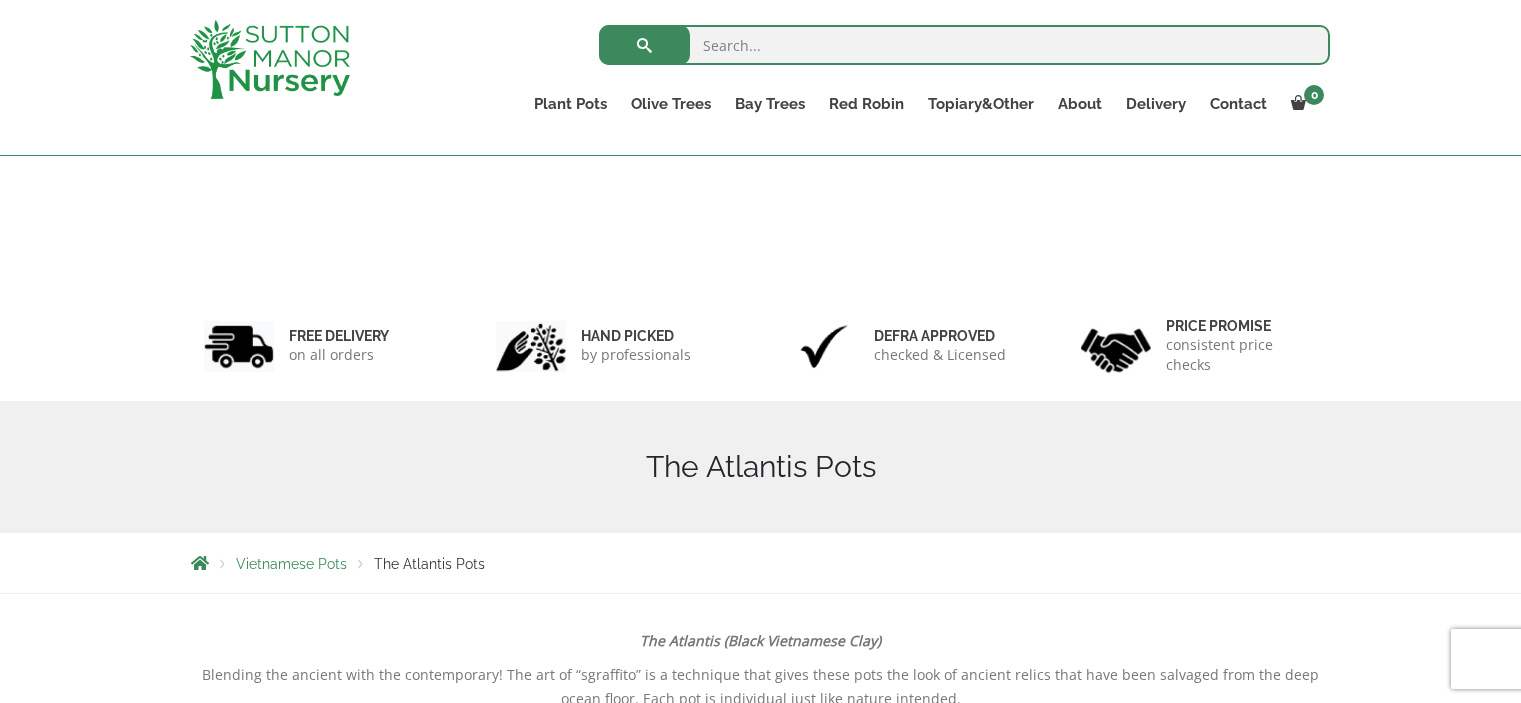 scroll, scrollTop: 1164, scrollLeft: 0, axis: vertical 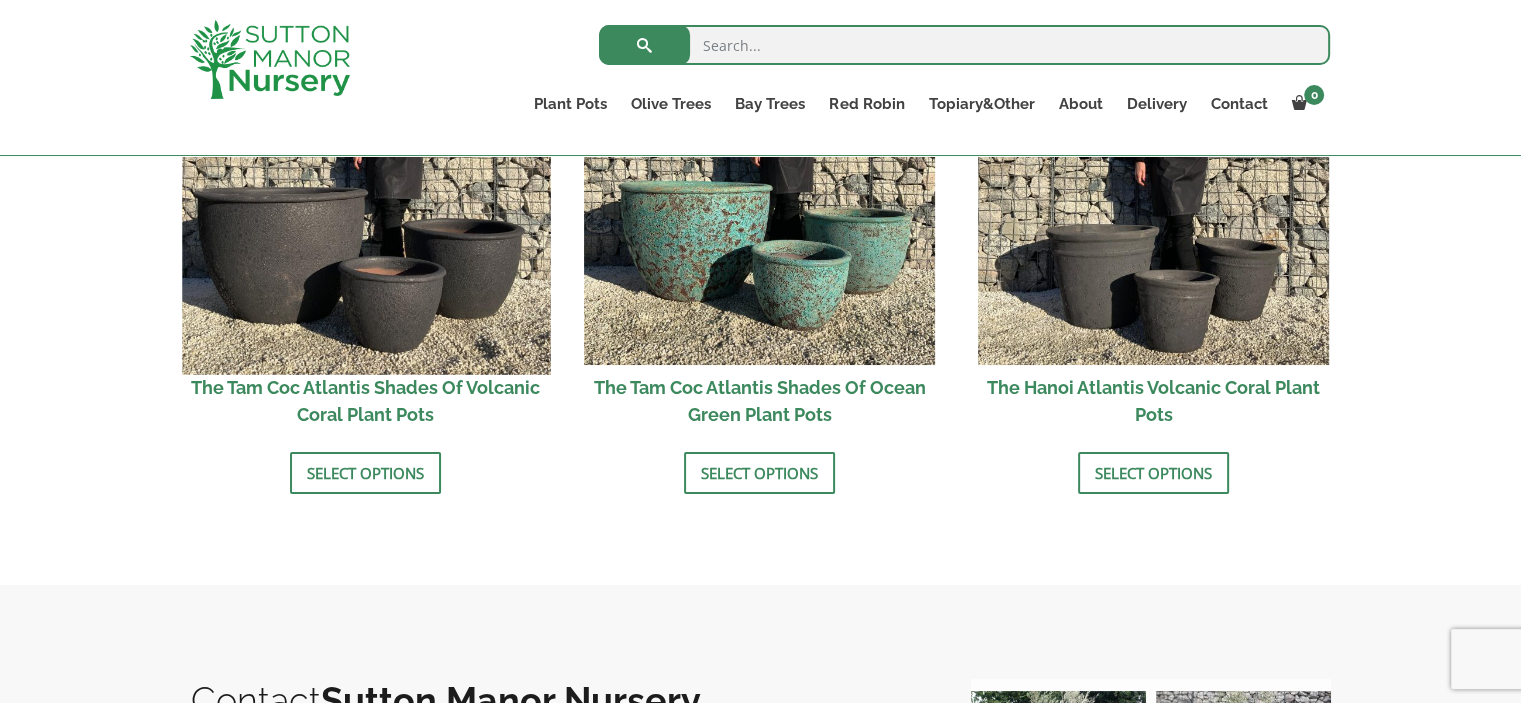 click at bounding box center (366, 190) 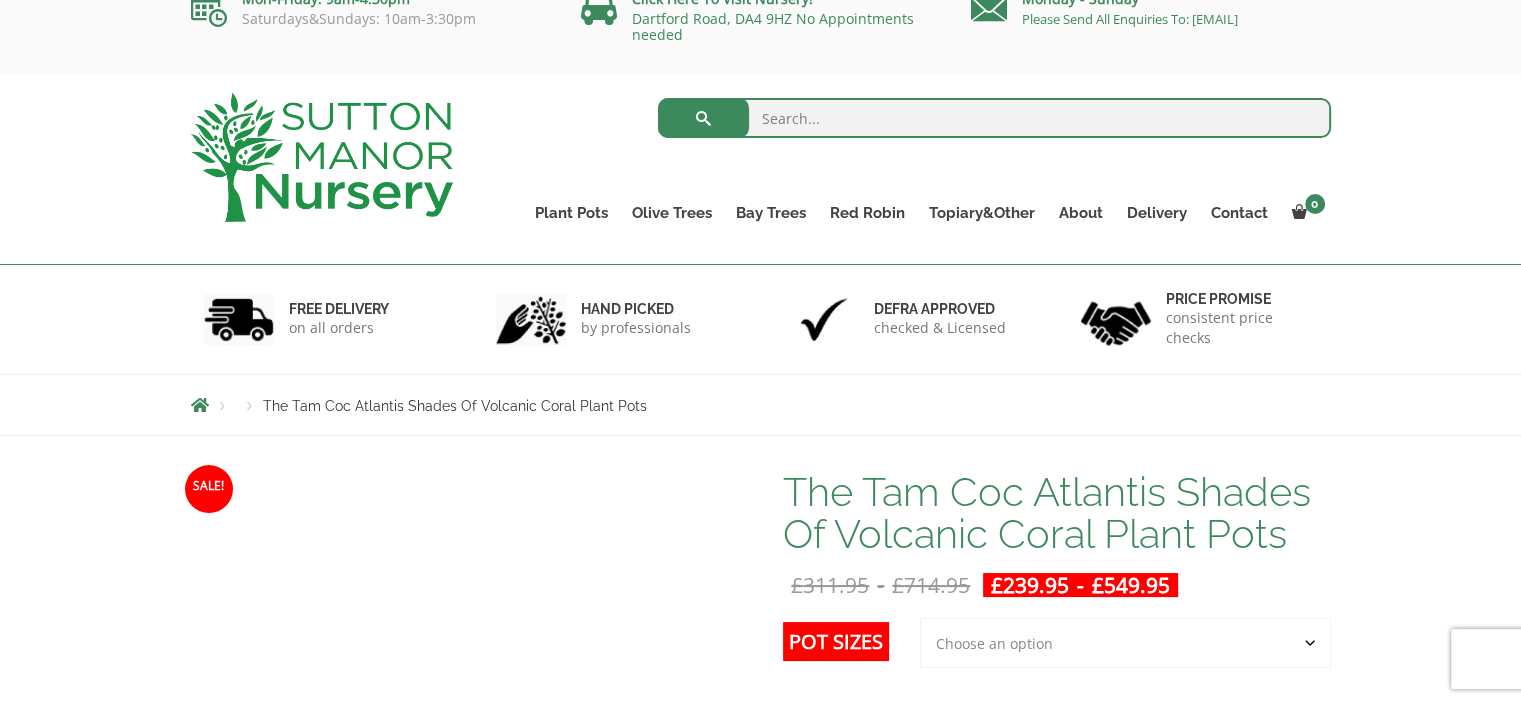scroll, scrollTop: 500, scrollLeft: 0, axis: vertical 